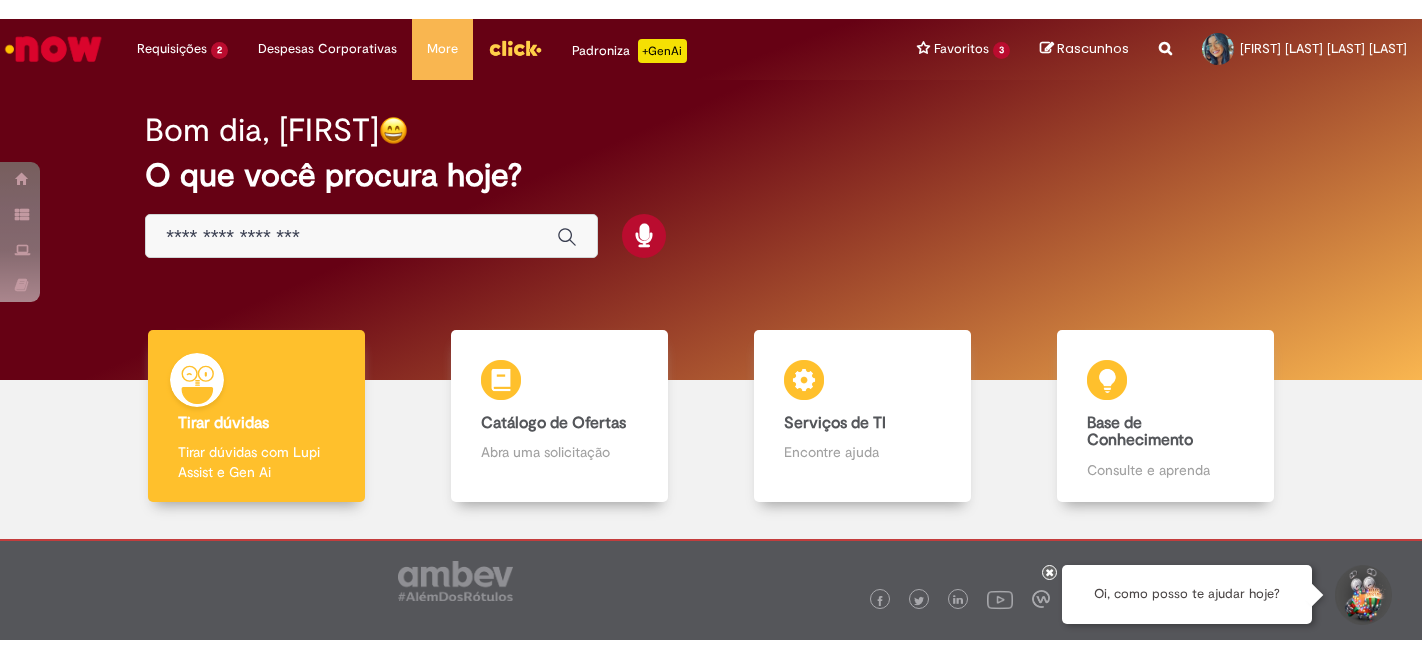 scroll, scrollTop: 0, scrollLeft: 0, axis: both 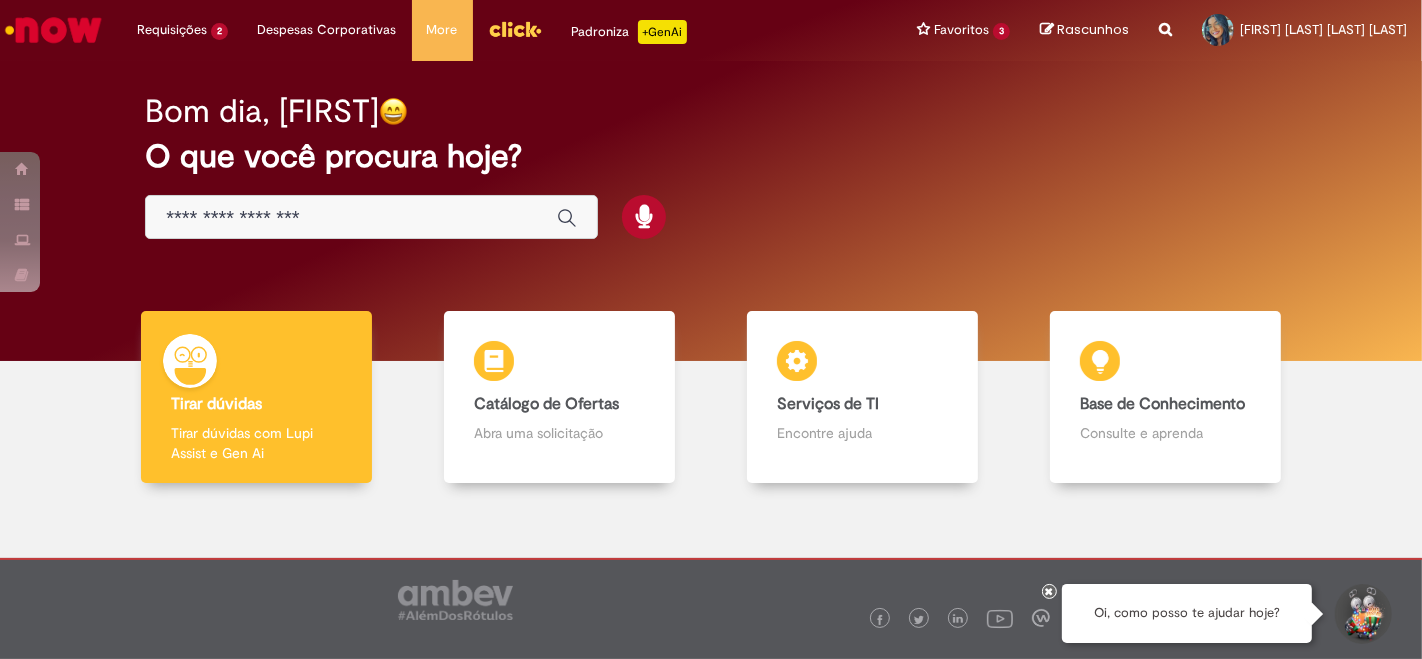 click at bounding box center (351, 218) 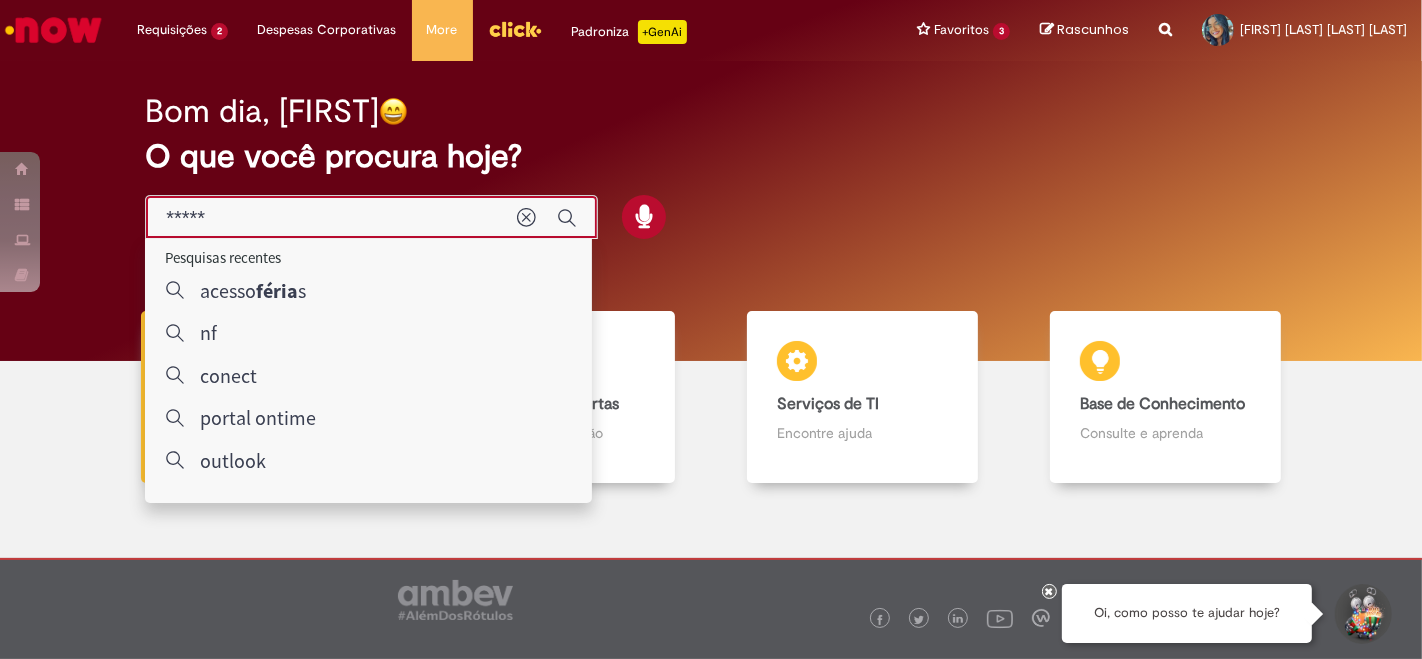 type on "******" 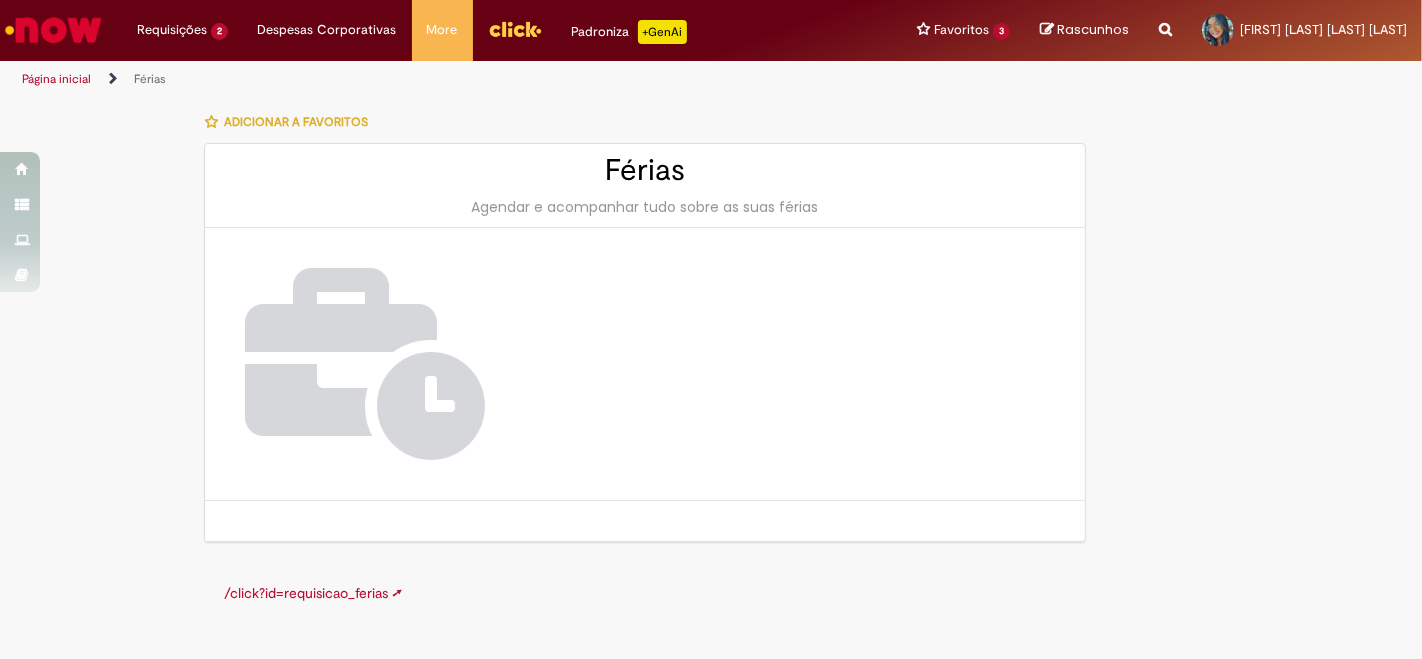 click on "Agendar e acompanhar tudo sobre as suas férias" at bounding box center [645, 207] 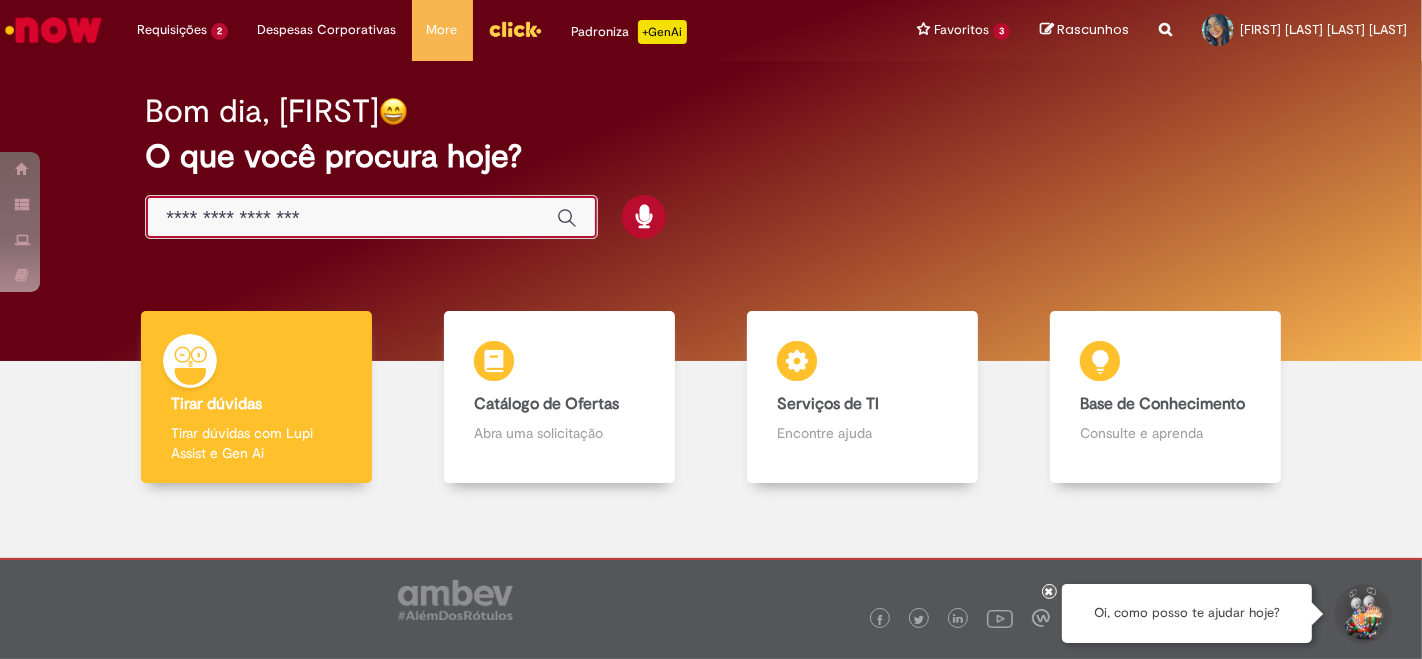 click at bounding box center (351, 218) 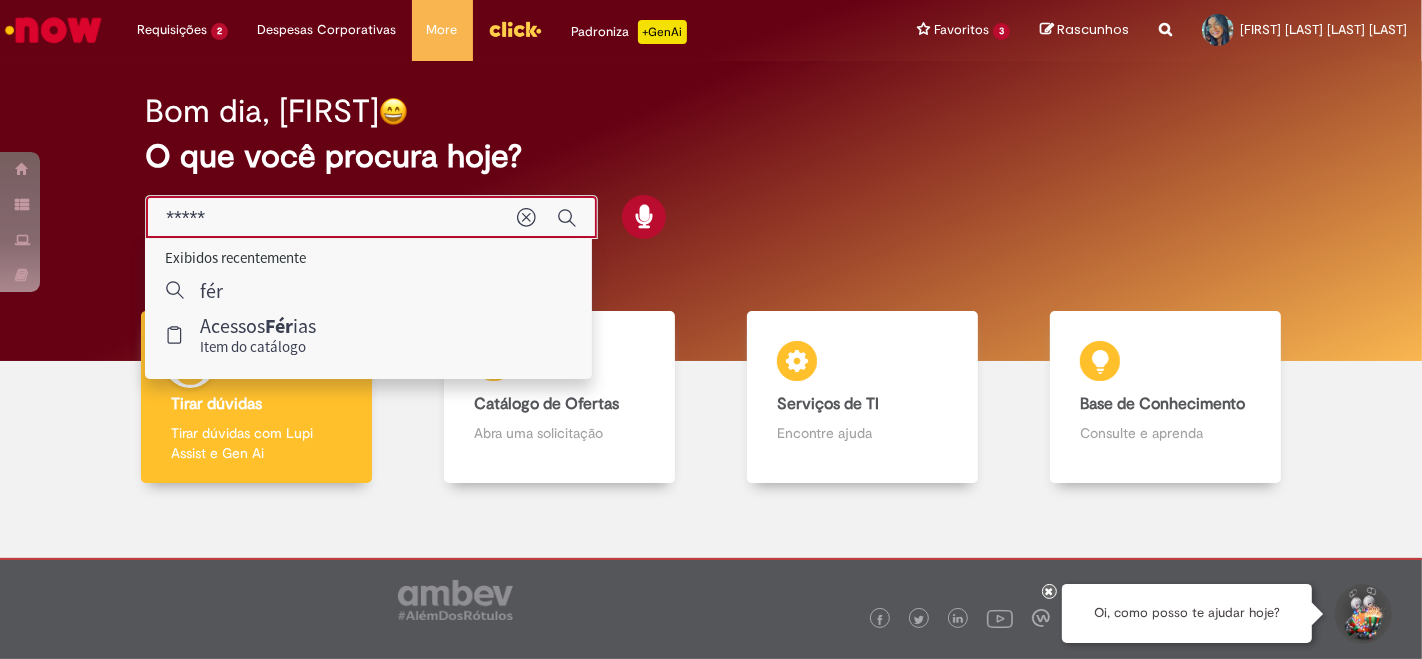 type on "******" 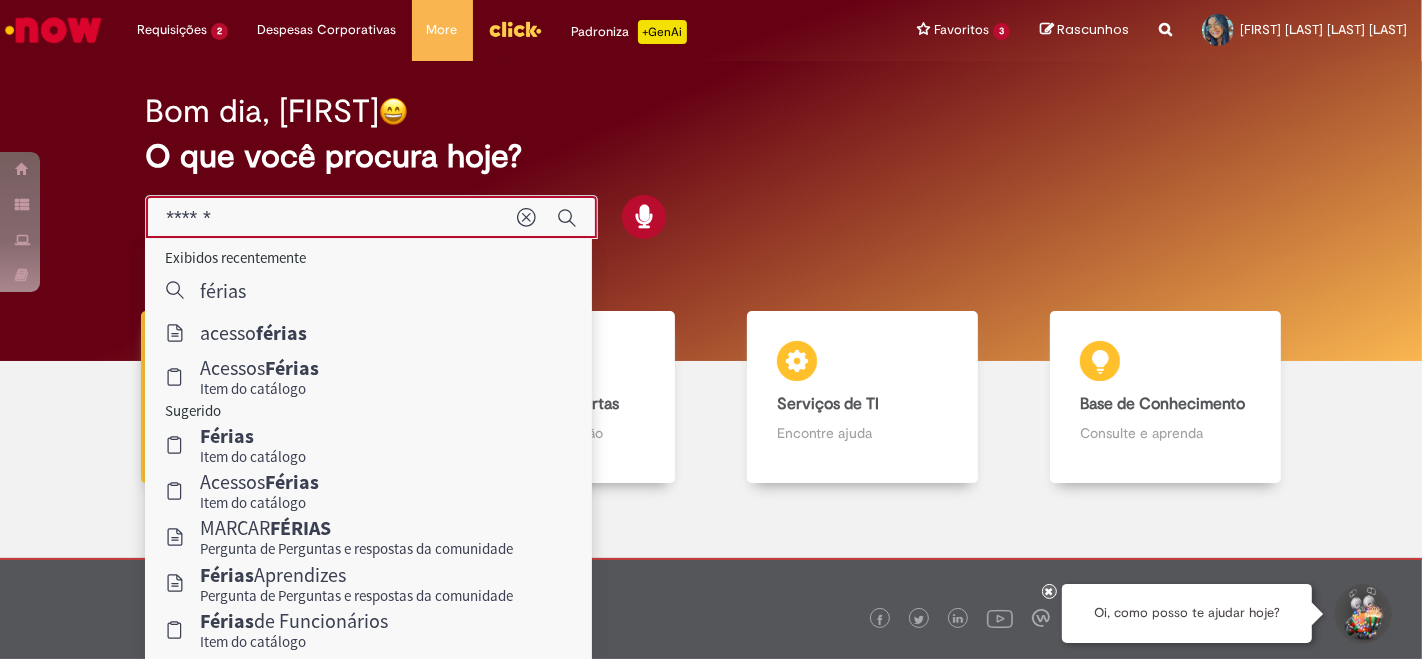 scroll, scrollTop: 62, scrollLeft: 0, axis: vertical 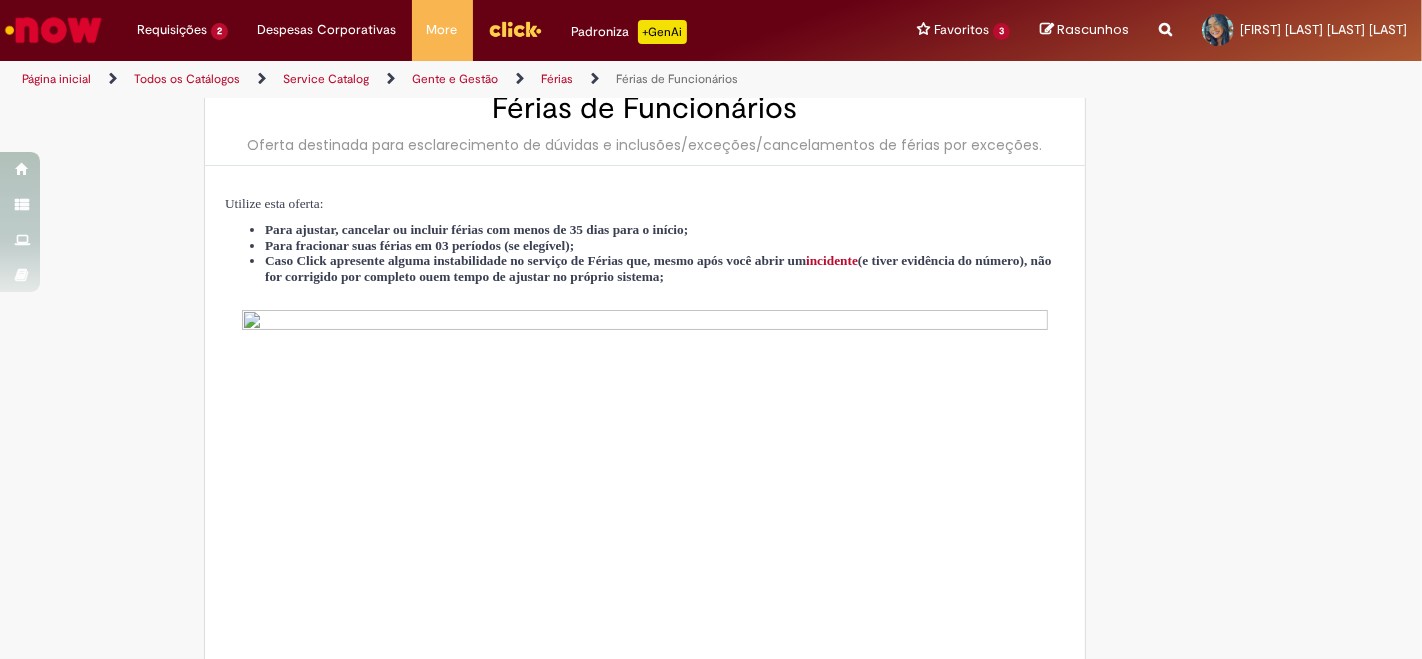 type on "********" 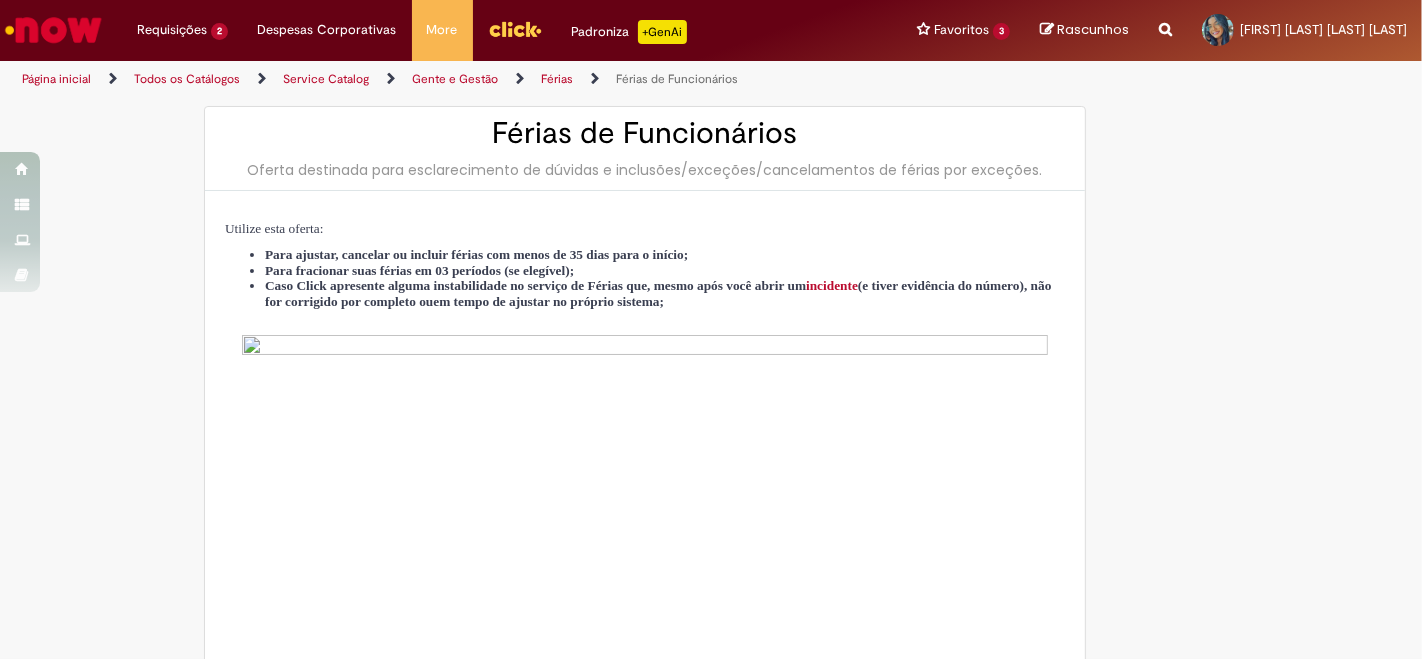 type on "**********" 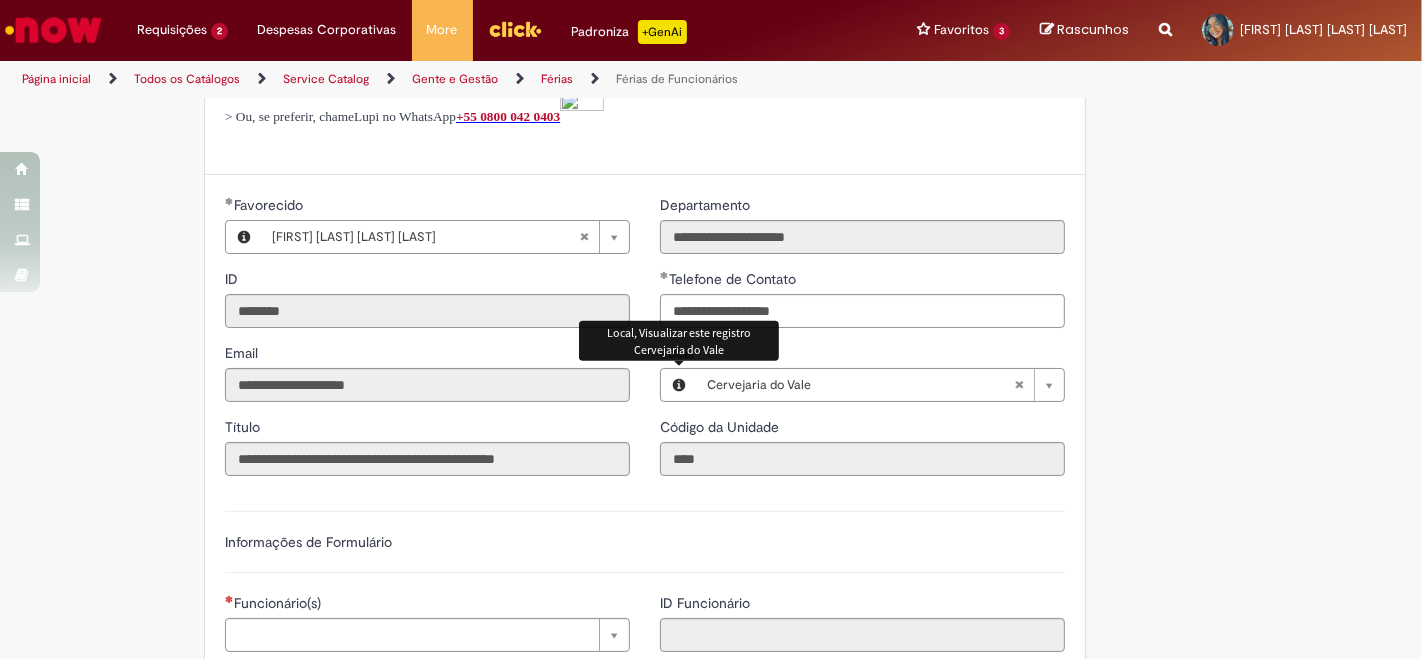scroll, scrollTop: 1000, scrollLeft: 0, axis: vertical 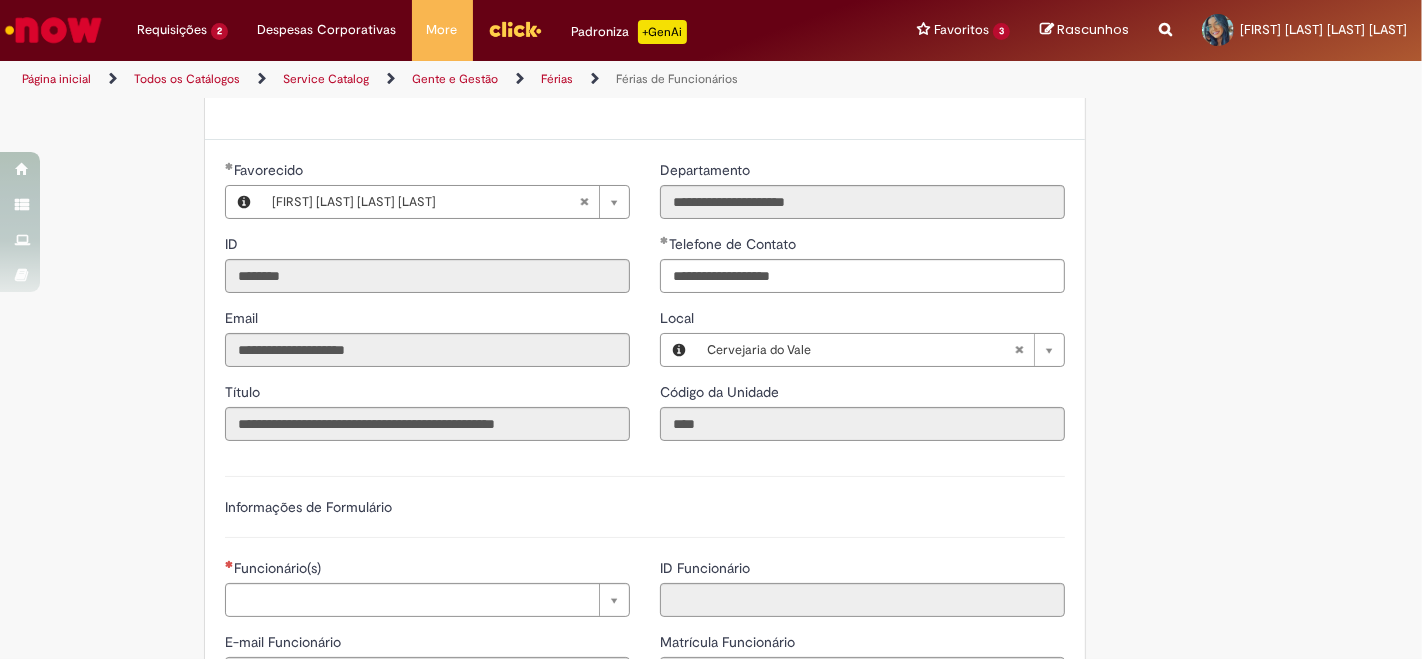click on "Adicionar a Favoritos
Férias de Funcionários
Oferta destinada para esclarecimento de dúvidas e inclusões/exceções/cancelamentos de férias por exceções.
Utilize esta oferta:
Para ajustar, cancelar ou incluir férias com menos de 35 dias para o início;
Para fracionar suas férias em 03 períodos (se elegível);
Caso Click apresente alguma instabilidade no serviço de Férias que, mesmo após você abrir um  incidente  (e tiver evidência do número), não for corrigido por completo ou  em tempo de ajustar no próprio sistema;
> Para incluir, alterar ou cancelar Férias dentro do prazo de 35 dias de antecedência, é só acessar  Portal Click  > Você > Férias; > Para acessar a Diretriz de Férias, basta  clicar aqui
> Ficou com dúvidas sobre Férias via Termo? É só acessar a   FAQ – Fluxo de alteração de férias por exceção no Click Dúvidas Trabalhistas ." at bounding box center [711, 236] 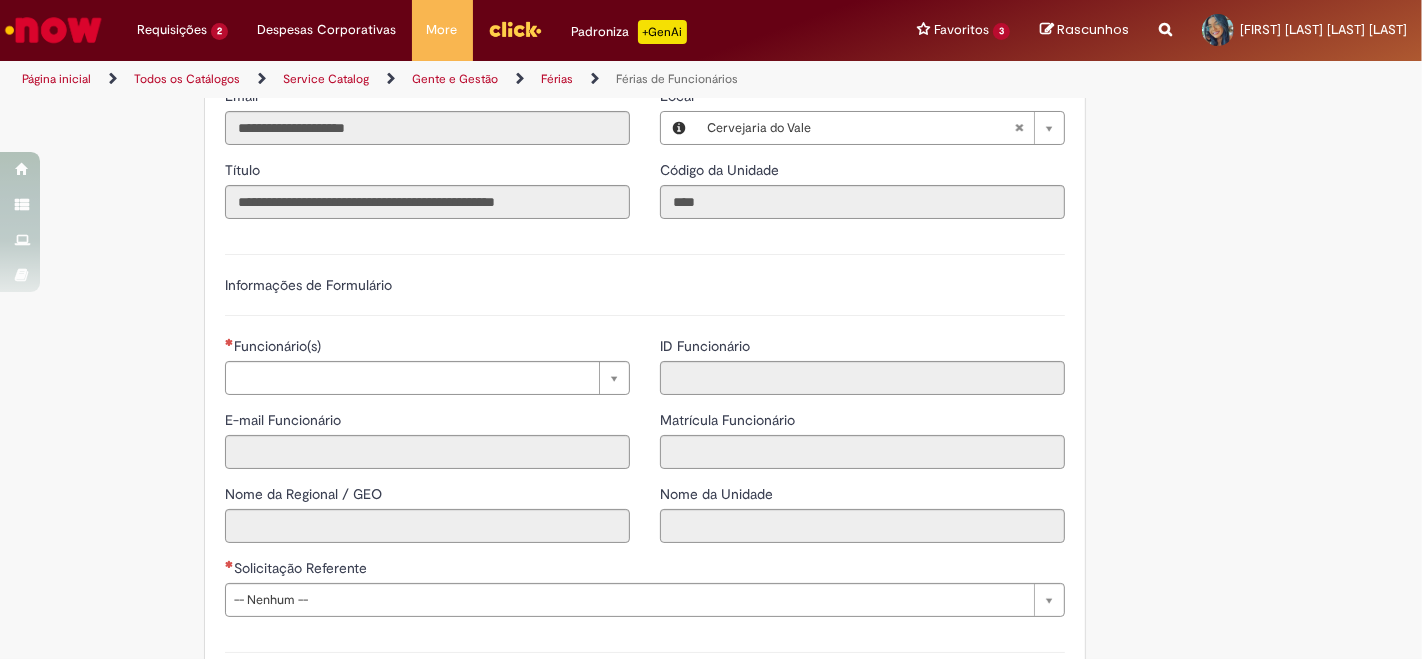 scroll, scrollTop: 1333, scrollLeft: 0, axis: vertical 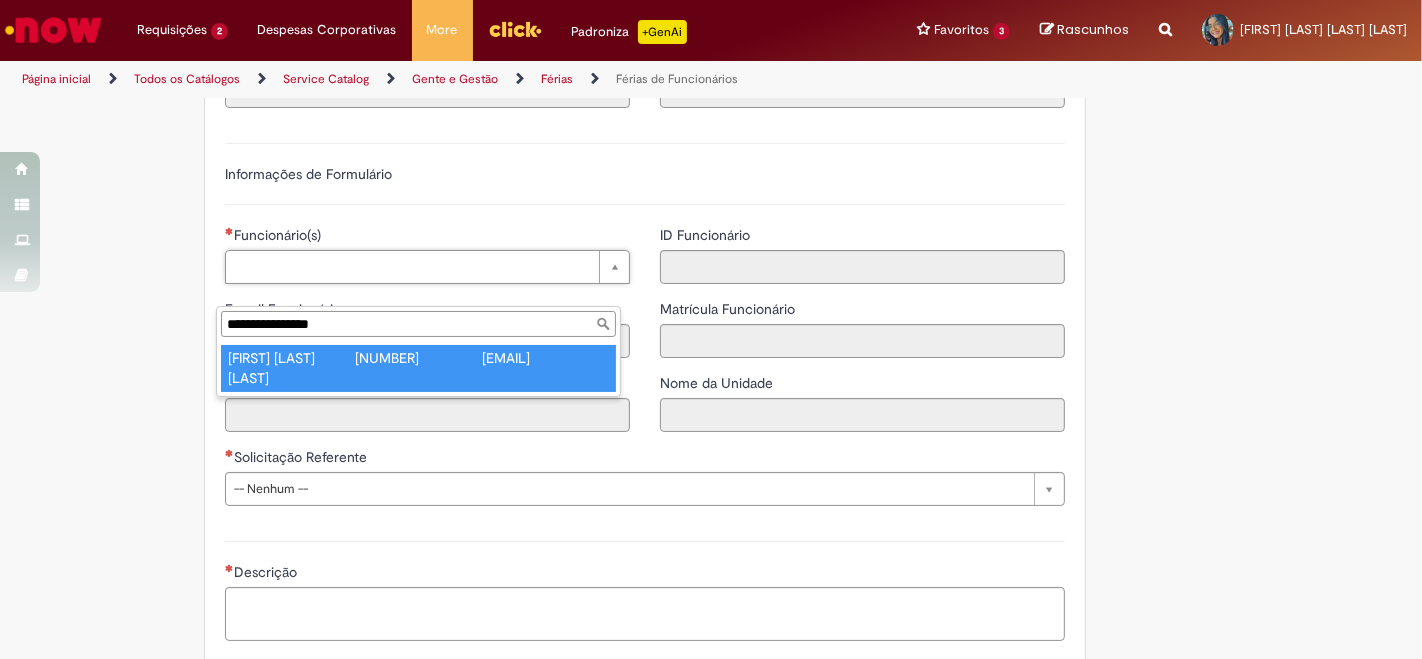 type on "**********" 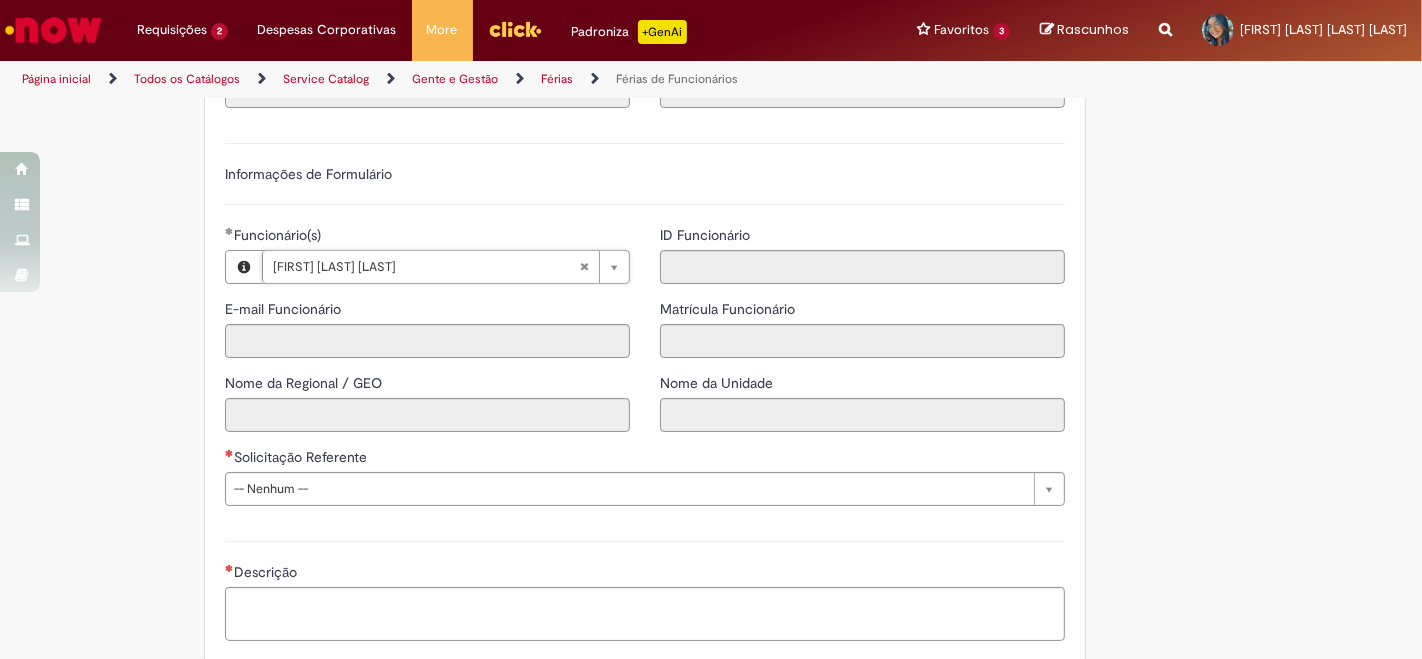 type on "**********" 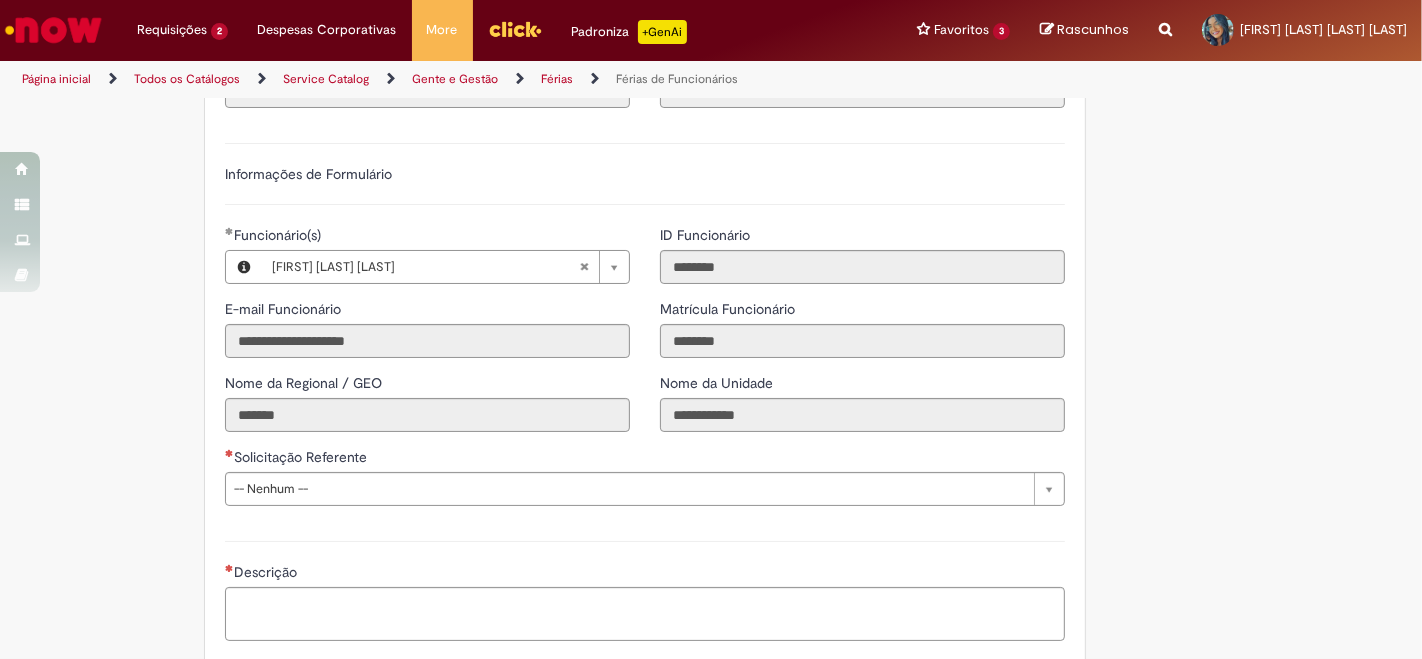click on "Adicionar a Favoritos
Férias de Funcionários
Oferta destinada para esclarecimento de dúvidas e inclusões/exceções/cancelamentos de férias por exceções.
Utilize esta oferta:
Para ajustar, cancelar ou incluir férias com menos de 35 dias para o início;
Para fracionar suas férias em 03 períodos (se elegível);
Caso Click apresente alguma instabilidade no serviço de Férias que, mesmo após você abrir um  incidente  (e tiver evidência do número), não for corrigido por completo ou  em tempo de ajustar no próprio sistema;
> Para incluir, alterar ou cancelar Férias dentro do prazo de 35 dias de antecedência, é só acessar  Portal Click  > Você > Férias; > Para acessar a Diretriz de Férias, basta  clicar aqui
> Ficou com dúvidas sobre Férias via Termo? É só acessar a   FAQ – Fluxo de alteração de férias por exceção no Click Dúvidas Trabalhistas ." at bounding box center (711, -97) 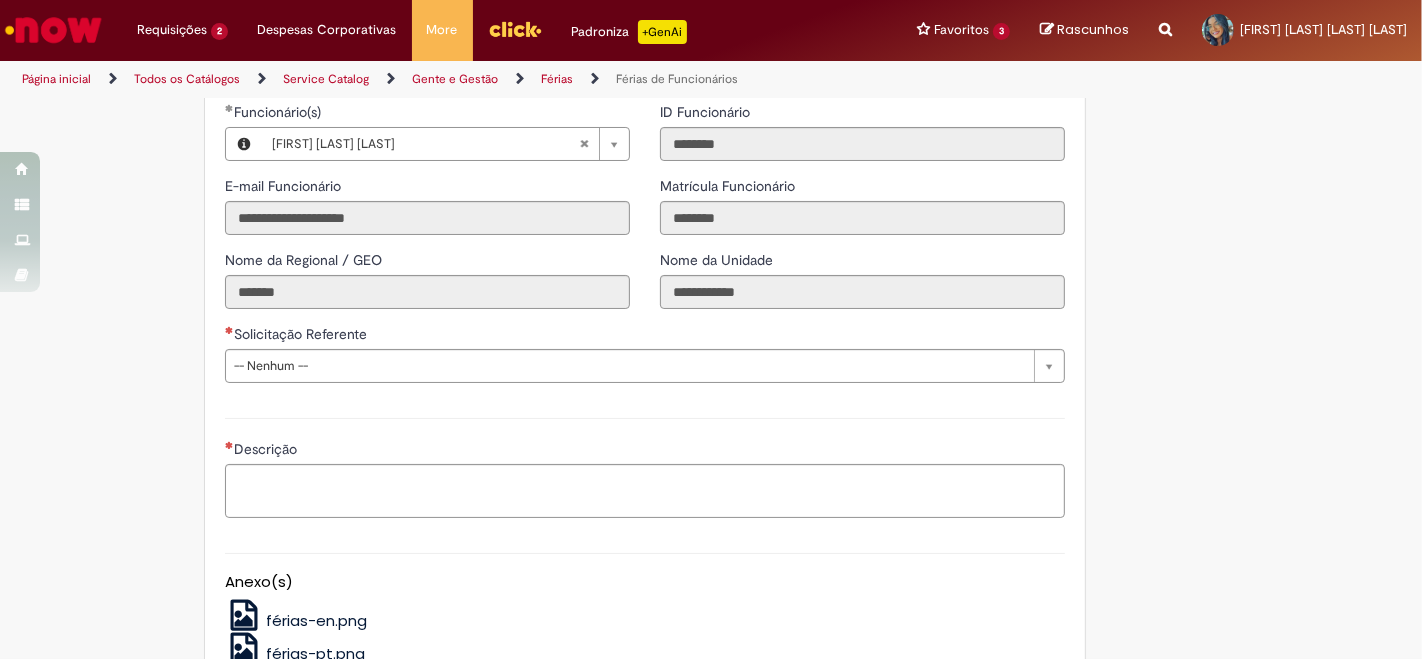 scroll, scrollTop: 1444, scrollLeft: 0, axis: vertical 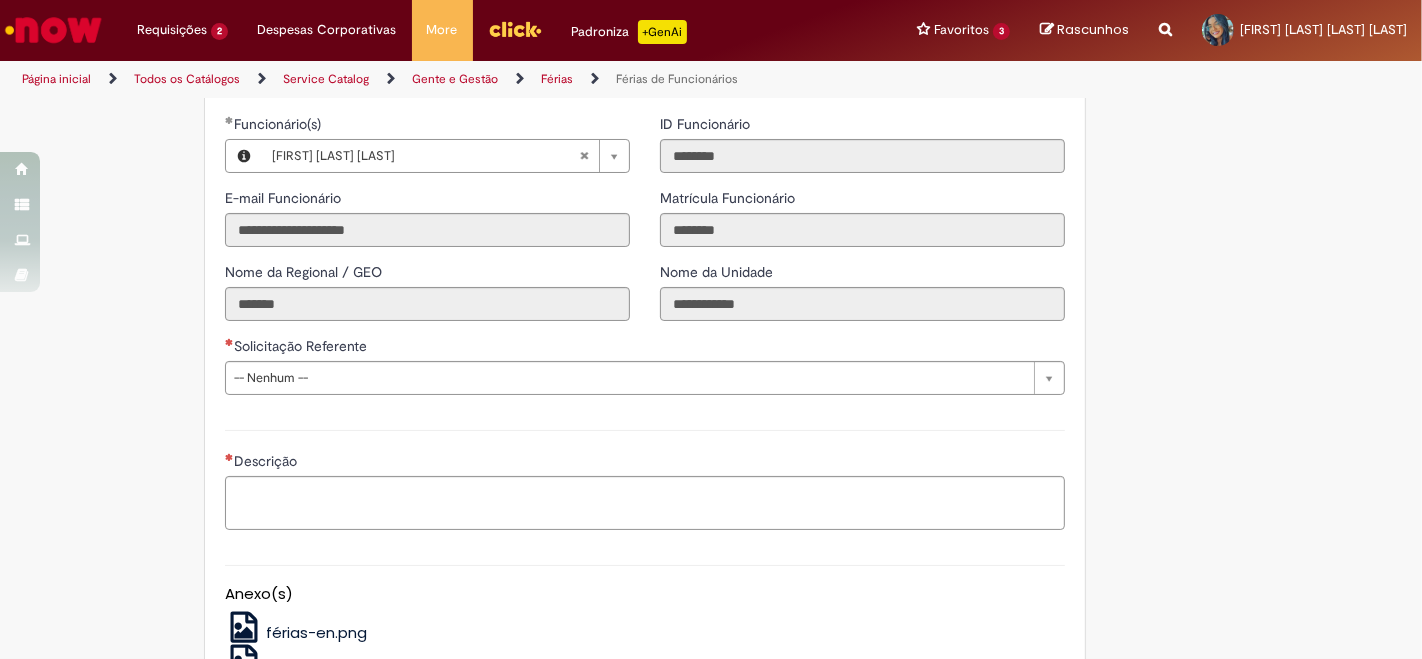click on "Adicionar a Favoritos
Férias de Funcionários
Oferta destinada para esclarecimento de dúvidas e inclusões/exceções/cancelamentos de férias por exceções.
Utilize esta oferta:
Para ajustar, cancelar ou incluir férias com menos de 35 dias para o início;
Para fracionar suas férias em 03 períodos (se elegível);
Caso Click apresente alguma instabilidade no serviço de Férias que, mesmo após você abrir um  incidente  (e tiver evidência do número), não for corrigido por completo ou  em tempo de ajustar no próprio sistema;
> Para incluir, alterar ou cancelar Férias dentro do prazo de 35 dias de antecedência, é só acessar  Portal Click  > Você > Férias; > Para acessar a Diretriz de Férias, basta  clicar aqui
> Ficou com dúvidas sobre Férias via Termo? É só acessar a   FAQ – Fluxo de alteração de férias por exceção no Click Dúvidas Trabalhistas ." at bounding box center (711, -208) 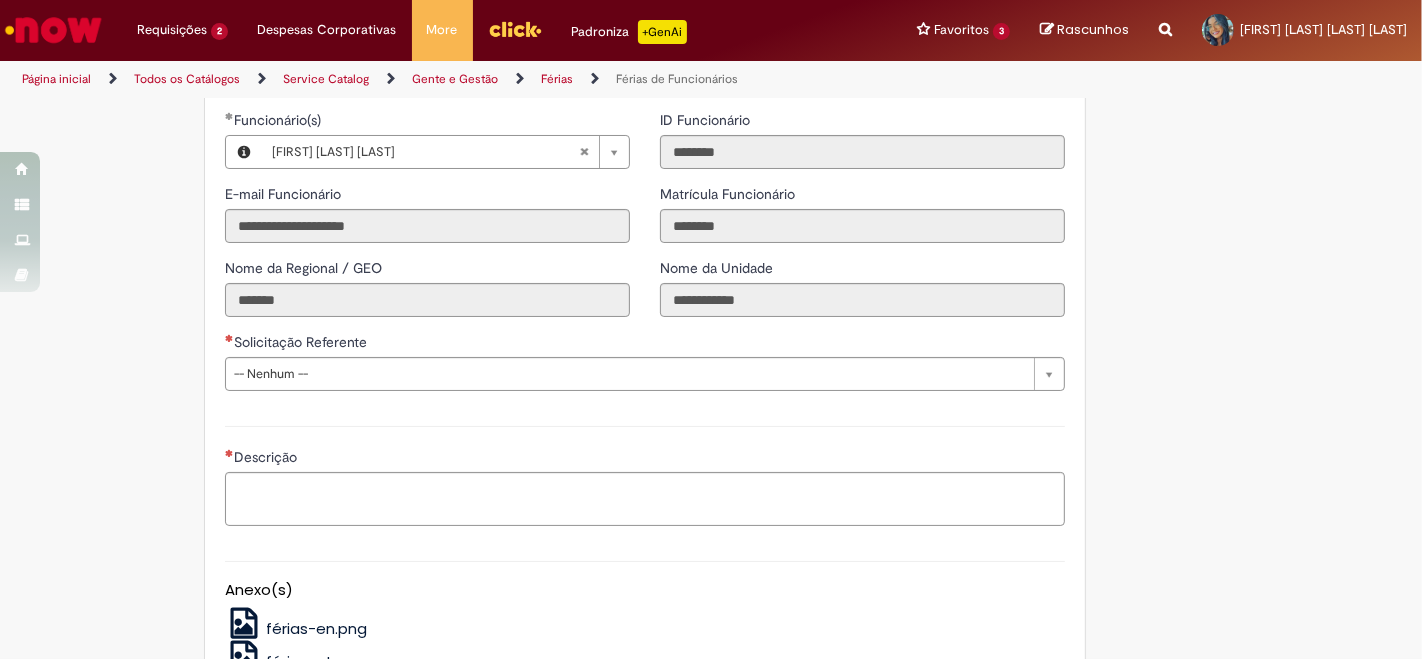scroll, scrollTop: 1444, scrollLeft: 0, axis: vertical 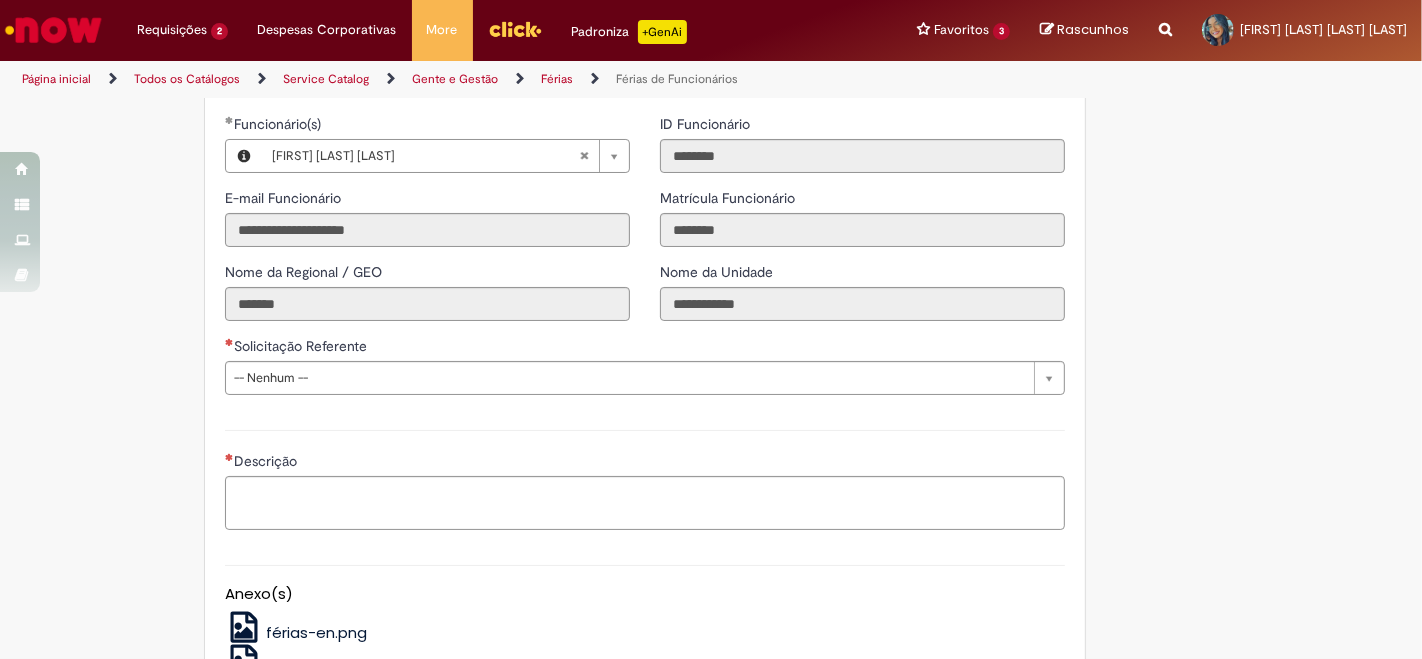 click on "Adicionar a Favoritos
Férias de Funcionários
Oferta destinada para esclarecimento de dúvidas e inclusões/exceções/cancelamentos de férias por exceções.
Utilize esta oferta:
Para ajustar, cancelar ou incluir férias com menos de 35 dias para o início;
Para fracionar suas férias em 03 períodos (se elegível);
Caso Click apresente alguma instabilidade no serviço de Férias que, mesmo após você abrir um  incidente  (e tiver evidência do número), não for corrigido por completo ou  em tempo de ajustar no próprio sistema;
> Para incluir, alterar ou cancelar Férias dentro do prazo de 35 dias de antecedência, é só acessar  Portal Click  > Você > Férias; > Para acessar a Diretriz de Férias, basta  clicar aqui
> Ficou com dúvidas sobre Férias via Termo? É só acessar a   FAQ – Fluxo de alteração de férias por exceção no Click Dúvidas Trabalhistas ." at bounding box center [711, -208] 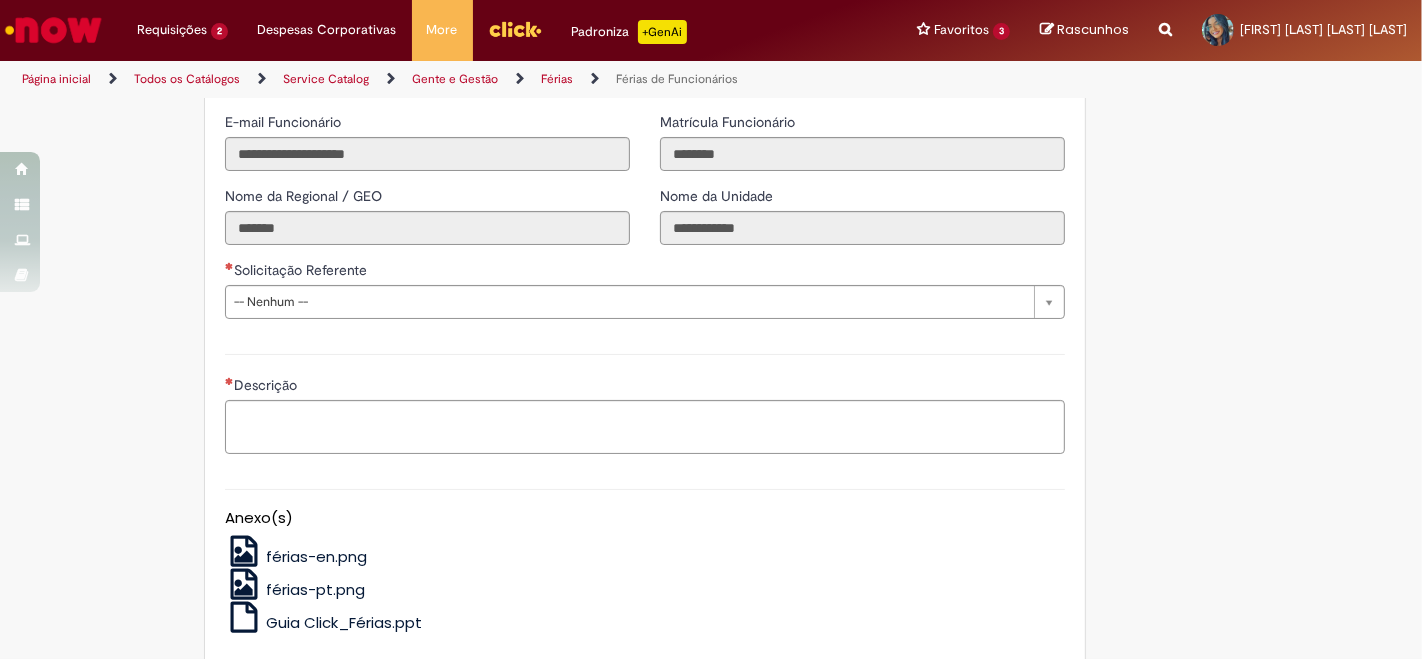 scroll, scrollTop: 1555, scrollLeft: 0, axis: vertical 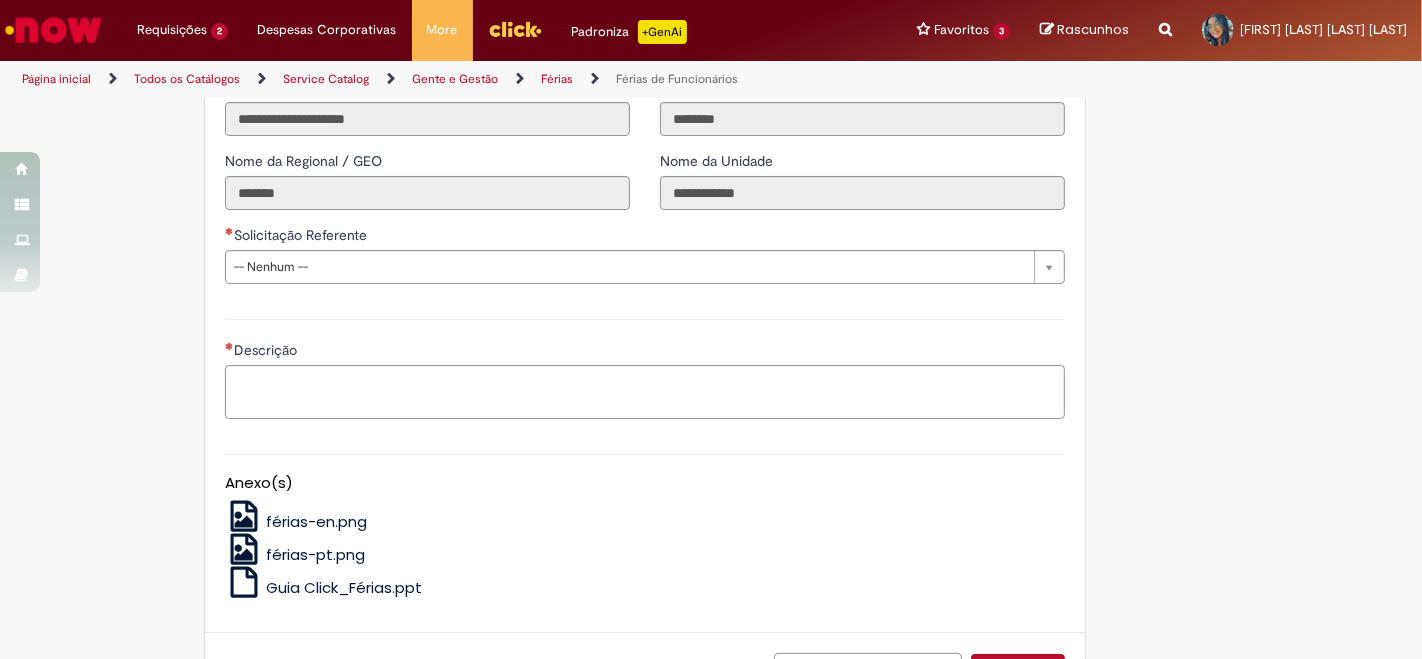 click on "Adicionar a Favoritos
Férias de Funcionários
Oferta destinada para esclarecimento de dúvidas e inclusões/exceções/cancelamentos de férias por exceções.
Utilize esta oferta:
Para ajustar, cancelar ou incluir férias com menos de 35 dias para o início;
Para fracionar suas férias em 03 períodos (se elegível);
Caso Click apresente alguma instabilidade no serviço de Férias que, mesmo após você abrir um  incidente  (e tiver evidência do número), não for corrigido por completo ou  em tempo de ajustar no próprio sistema;
> Para incluir, alterar ou cancelar Férias dentro do prazo de 35 dias de antecedência, é só acessar  Portal Click  > Você > Férias; > Para acessar a Diretriz de Férias, basta  clicar aqui
> Ficou com dúvidas sobre Férias via Termo? É só acessar a   FAQ – Fluxo de alteração de férias por exceção no Click Dúvidas Trabalhistas ." at bounding box center [711, -319] 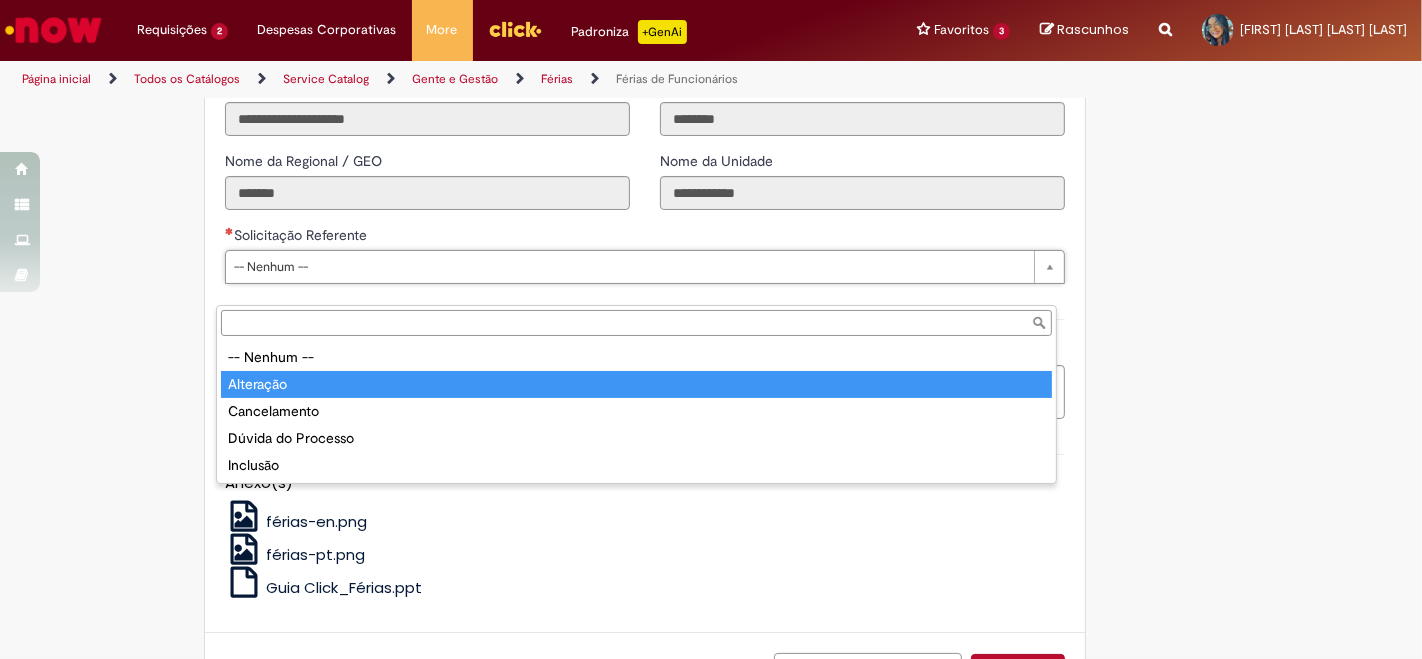 type on "**********" 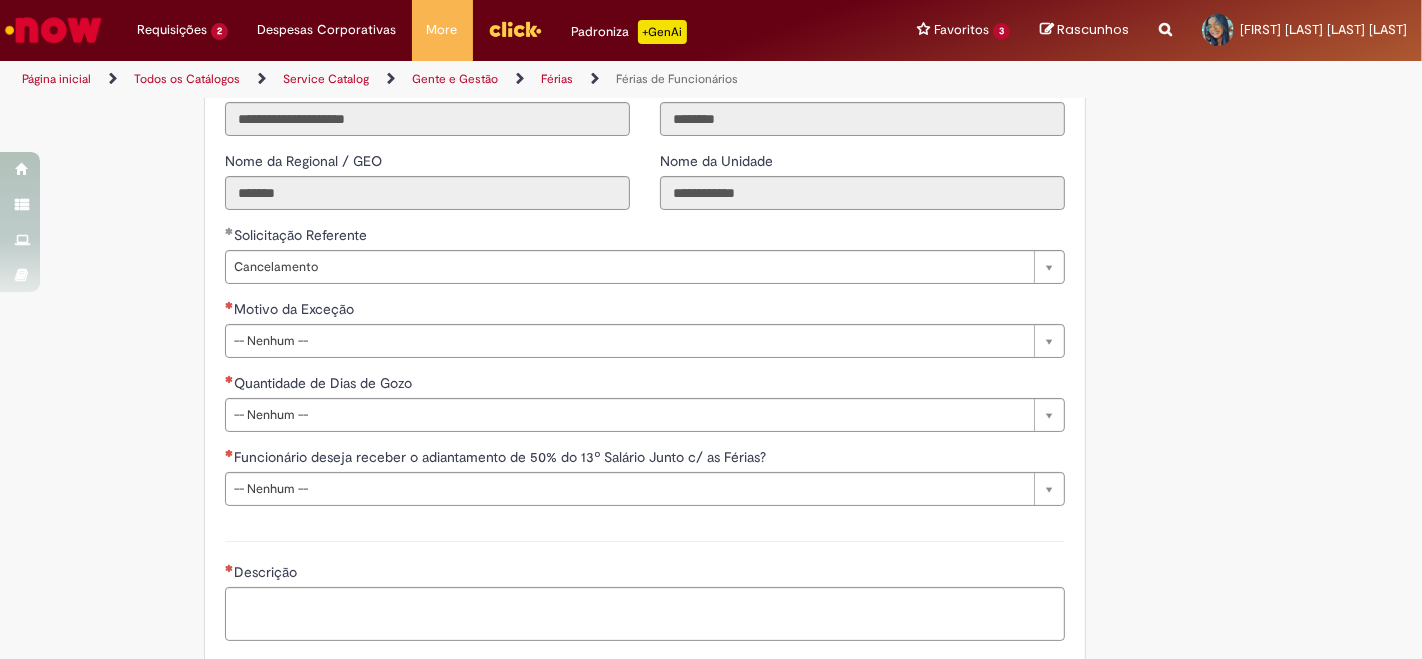 click on "Adicionar a Favoritos
Férias de Funcionários
Oferta destinada para esclarecimento de dúvidas e inclusões/exceções/cancelamentos de férias por exceções.
Utilize esta oferta:
Para ajustar, cancelar ou incluir férias com menos de 35 dias para o início;
Para fracionar suas férias em 03 períodos (se elegível);
Caso Click apresente alguma instabilidade no serviço de Férias que, mesmo após você abrir um  incidente  (e tiver evidência do número), não for corrigido por completo ou  em tempo de ajustar no próprio sistema;
> Para incluir, alterar ou cancelar Férias dentro do prazo de 35 dias de antecedência, é só acessar  Portal Click  > Você > Férias; > Para acessar a Diretriz de Férias, basta  clicar aqui
> Ficou com dúvidas sobre Férias via Termo? É só acessar a   FAQ – Fluxo de alteração de férias por exceção no Click Dúvidas Trabalhistas ." at bounding box center [711, -208] 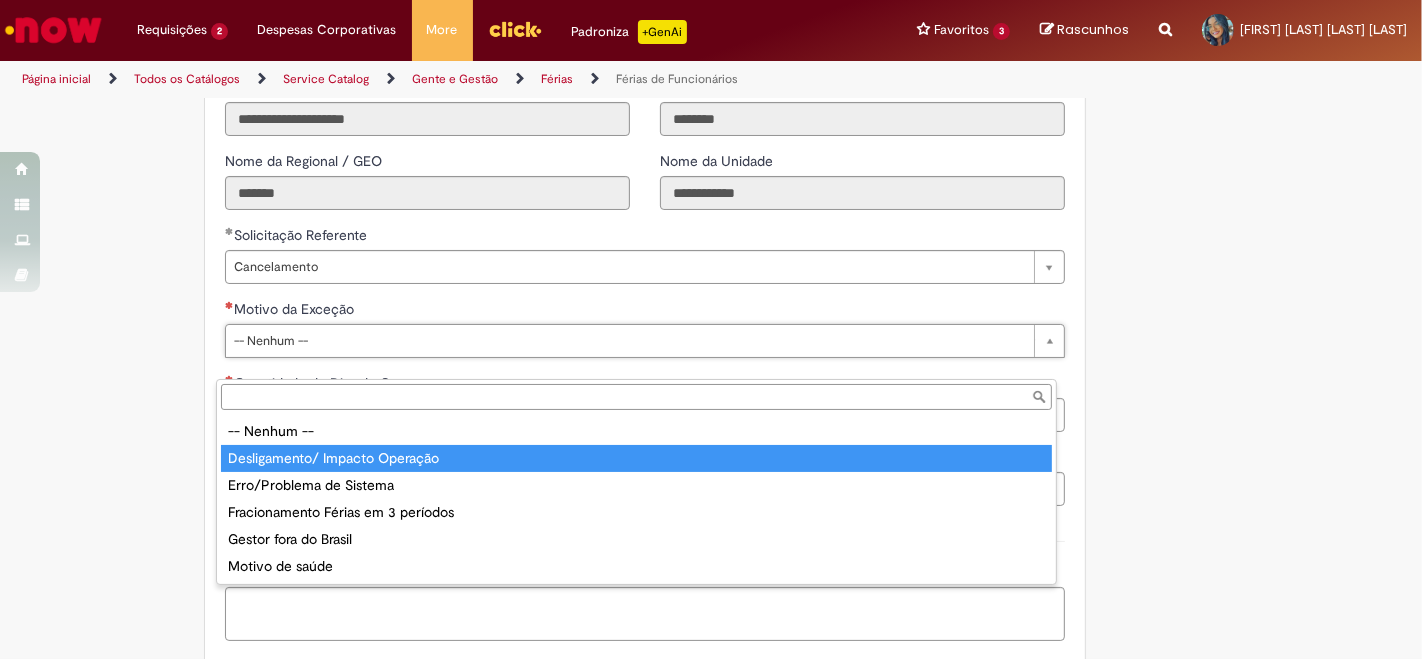 type on "**********" 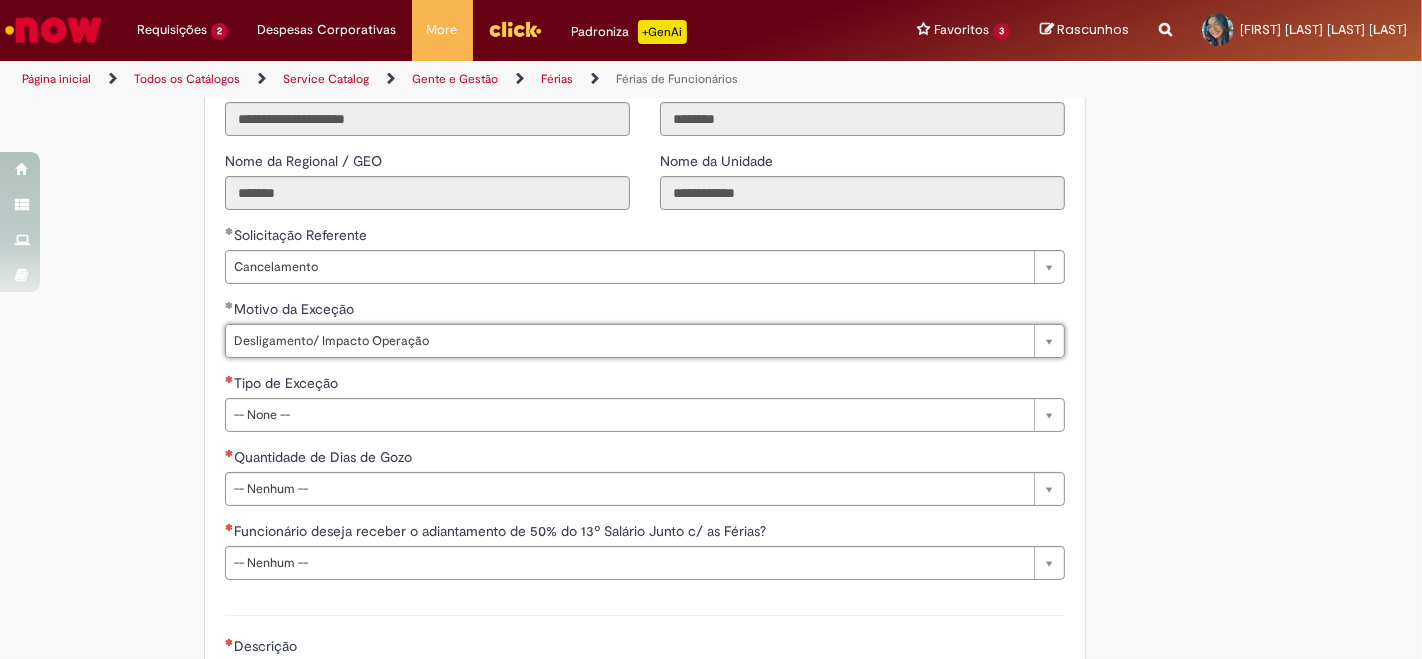 click on "Adicionar a Favoritos
Férias de Funcionários
Oferta destinada para esclarecimento de dúvidas e inclusões/exceções/cancelamentos de férias por exceções.
Utilize esta oferta:
Para ajustar, cancelar ou incluir férias com menos de 35 dias para o início;
Para fracionar suas férias em 03 períodos (se elegível);
Caso Click apresente alguma instabilidade no serviço de Férias que, mesmo após você abrir um  incidente  (e tiver evidência do número), não for corrigido por completo ou  em tempo de ajustar no próprio sistema;
> Para incluir, alterar ou cancelar Férias dentro do prazo de 35 dias de antecedência, é só acessar  Portal Click  > Você > Férias; > Para acessar a Diretriz de Férias, basta  clicar aqui
> Ficou com dúvidas sobre Férias via Termo? É só acessar a   FAQ – Fluxo de alteração de férias por exceção no Click Dúvidas Trabalhistas ." at bounding box center (711, -171) 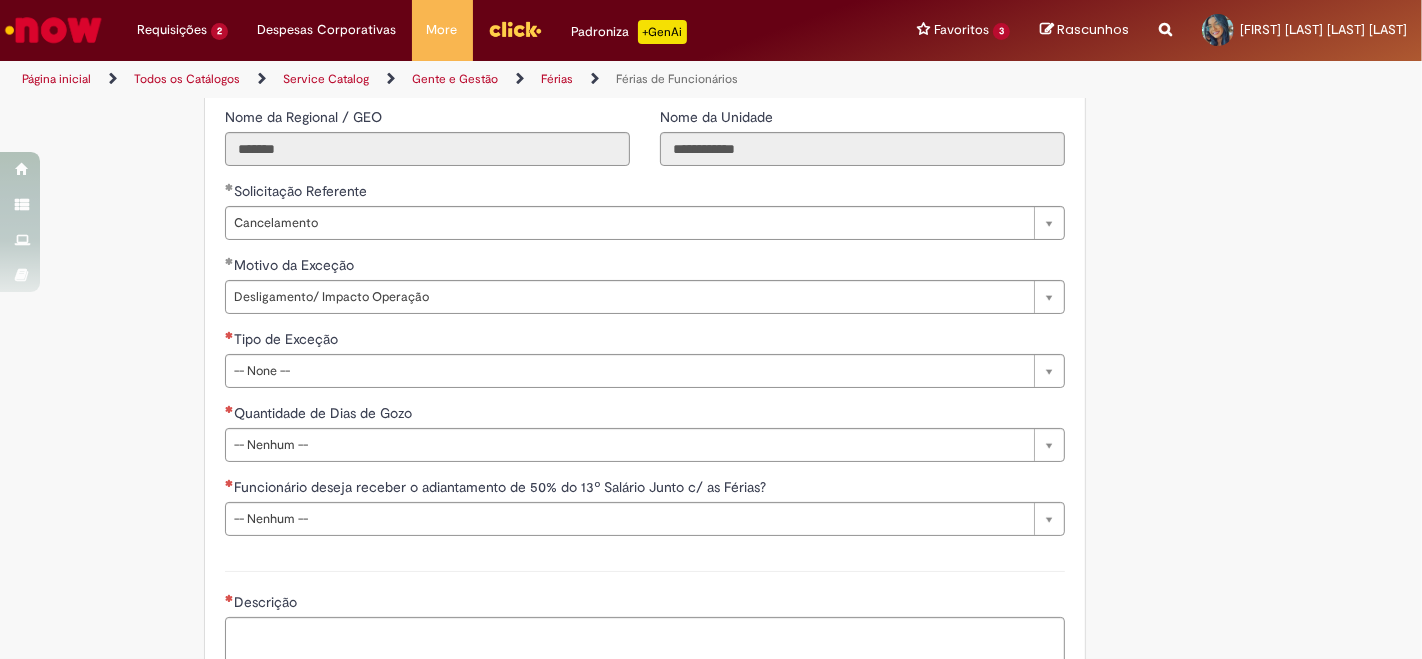 scroll, scrollTop: 1666, scrollLeft: 0, axis: vertical 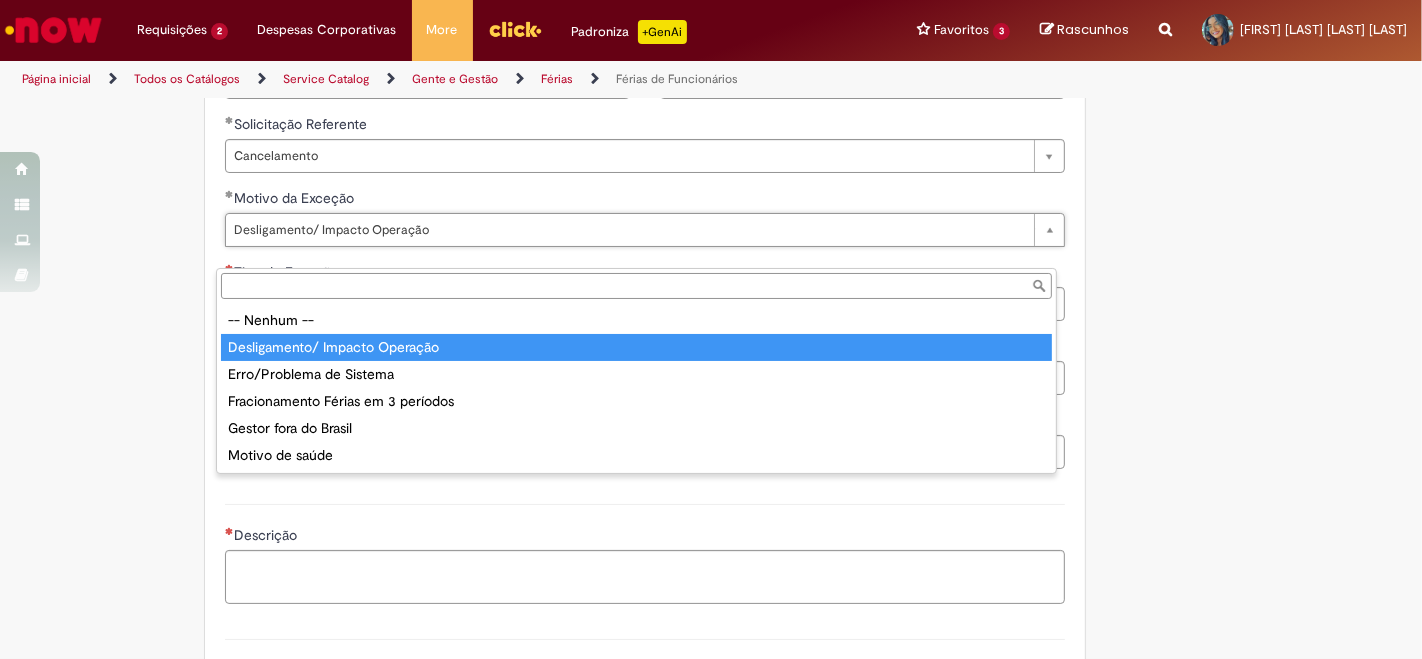 drag, startPoint x: 547, startPoint y: 250, endPoint x: 570, endPoint y: 254, distance: 23.345236 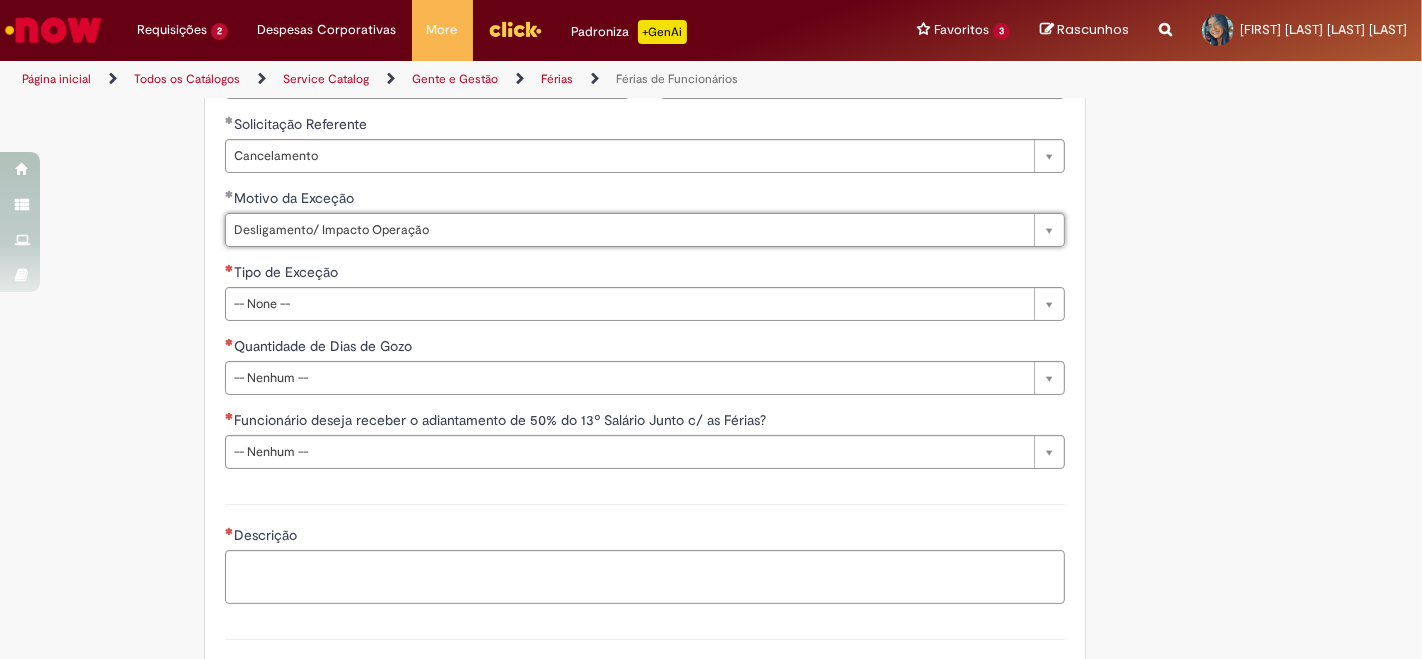click on "acesso férias" at bounding box center (645, -271) 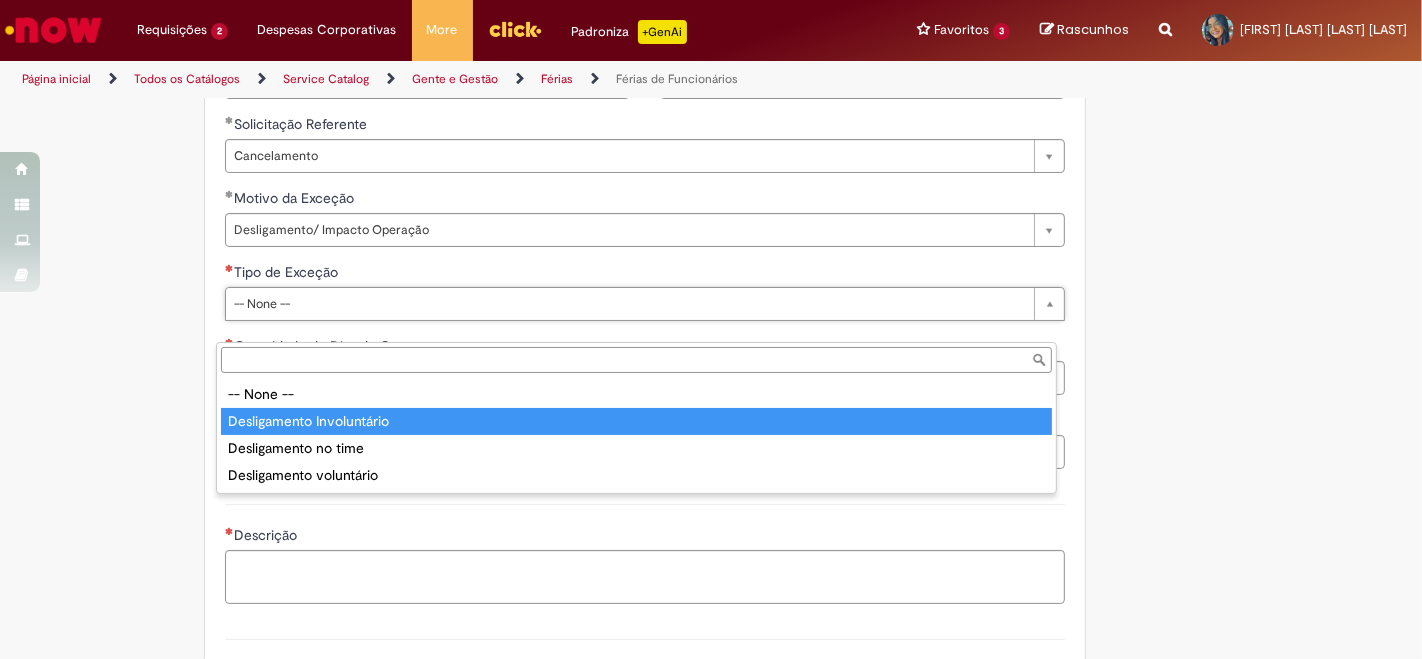 type on "**********" 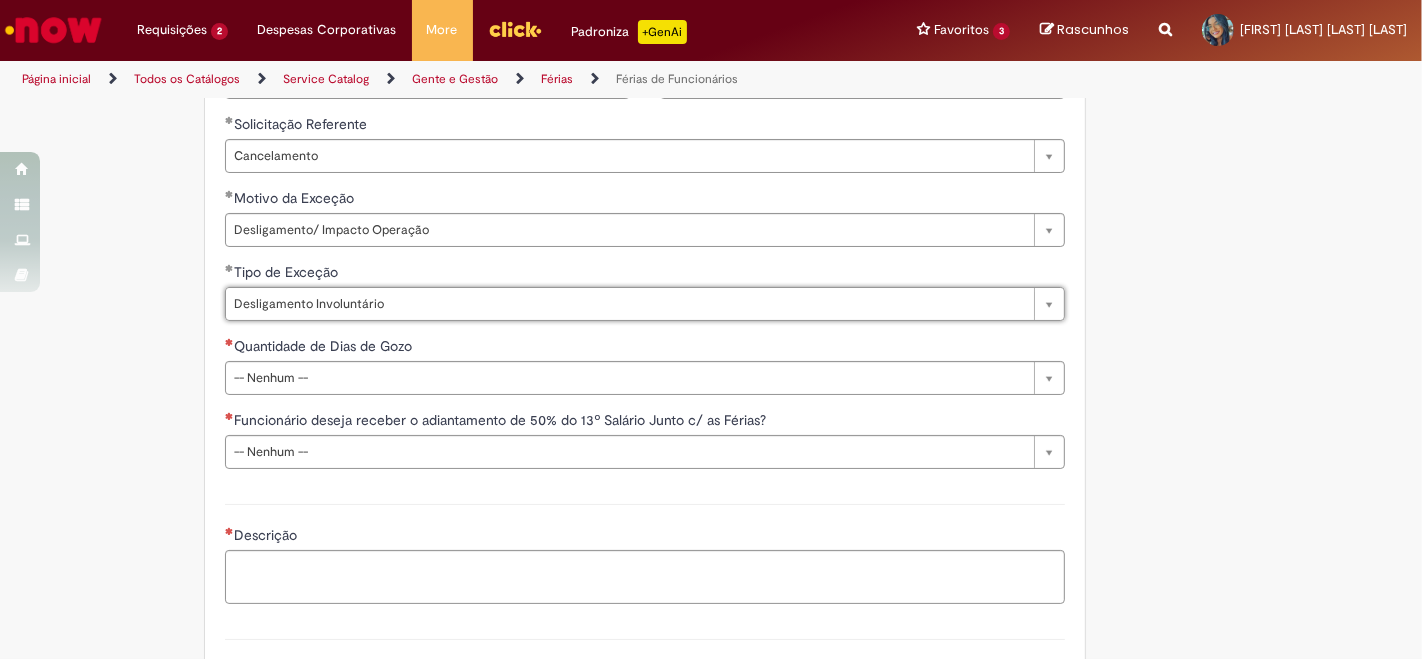click on "Adicionar a Favoritos
Férias de Funcionários
Oferta destinada para esclarecimento de dúvidas e inclusões/exceções/cancelamentos de férias por exceções.
Utilize esta oferta:
Para ajustar, cancelar ou incluir férias com menos de 35 dias para o início;
Para fracionar suas férias em 03 períodos (se elegível);
Caso Click apresente alguma instabilidade no serviço de Férias que, mesmo após você abrir um  incidente  (e tiver evidência do número), não for corrigido por completo ou  em tempo de ajustar no próprio sistema;
> Para incluir, alterar ou cancelar Férias dentro do prazo de 35 dias de antecedência, é só acessar  Portal Click  > Você > Férias; > Para acessar a Diretriz de Férias, basta  clicar aqui
> Ficou com dúvidas sobre Férias via Termo? É só acessar a   FAQ – Fluxo de alteração de férias por exceção no Click Dúvidas Trabalhistas ." at bounding box center (711, -282) 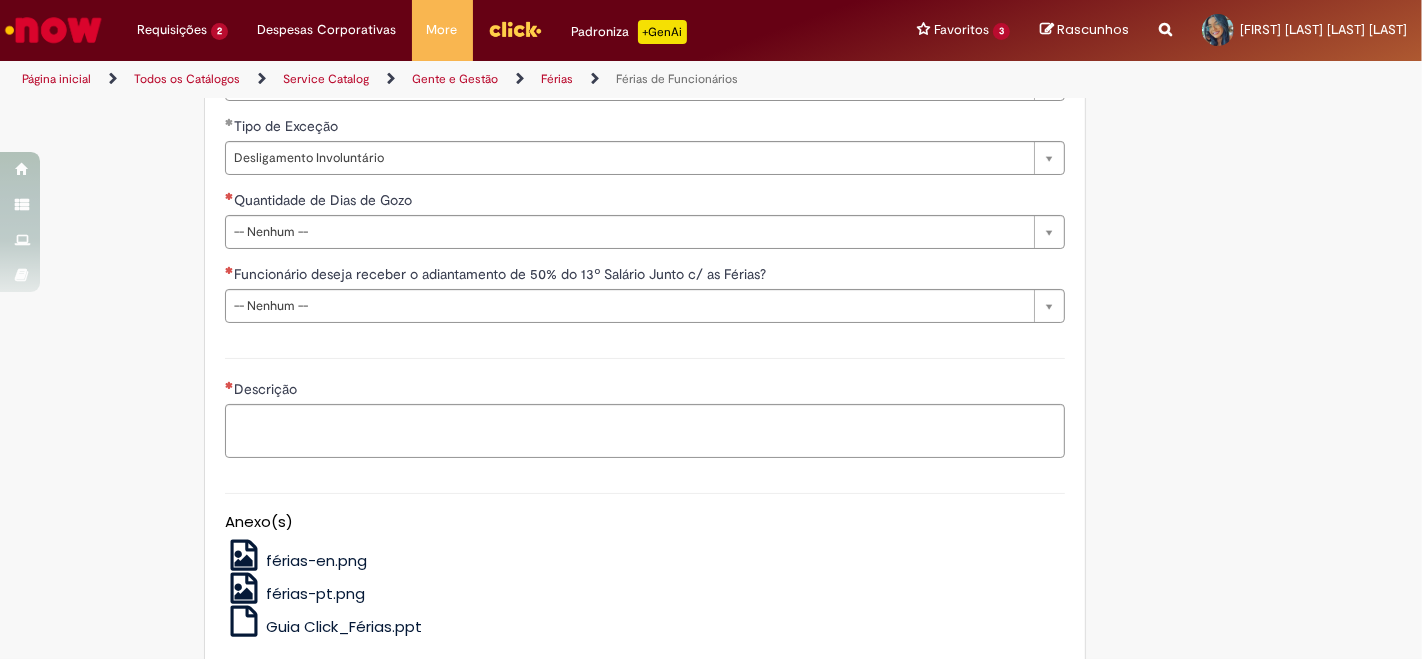 scroll, scrollTop: 1777, scrollLeft: 0, axis: vertical 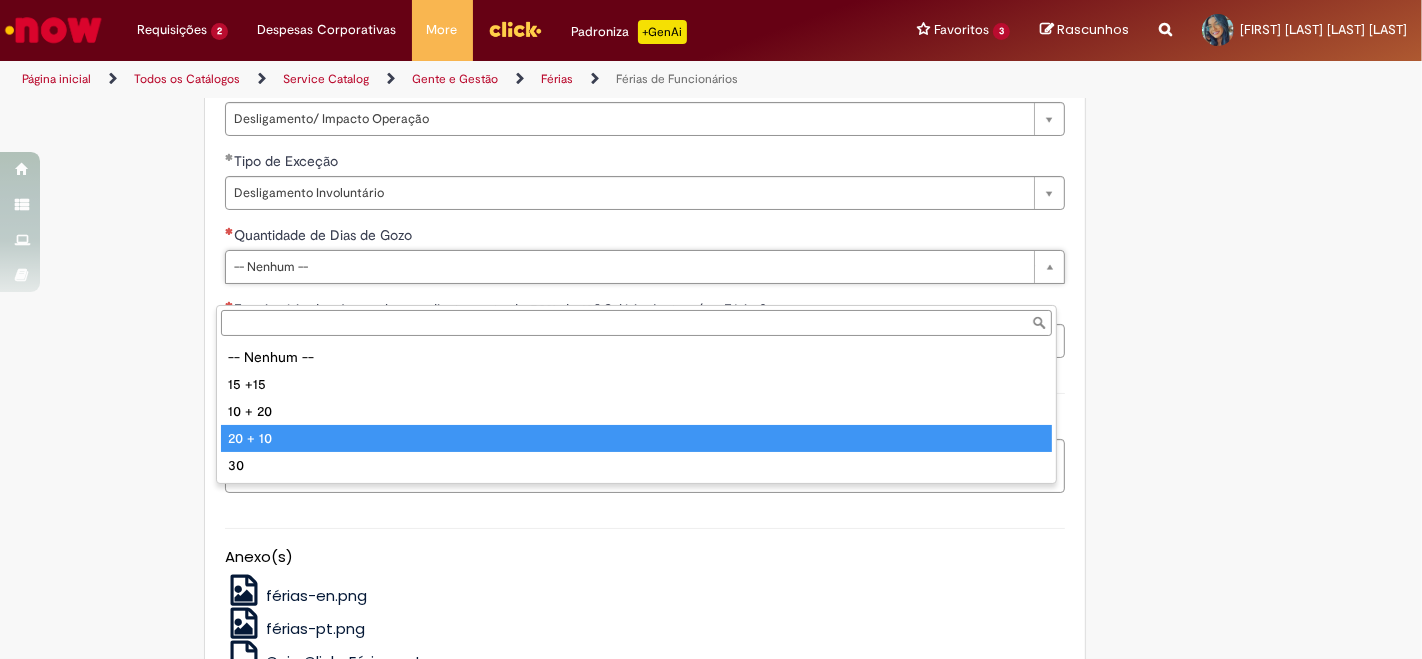 type on "*******" 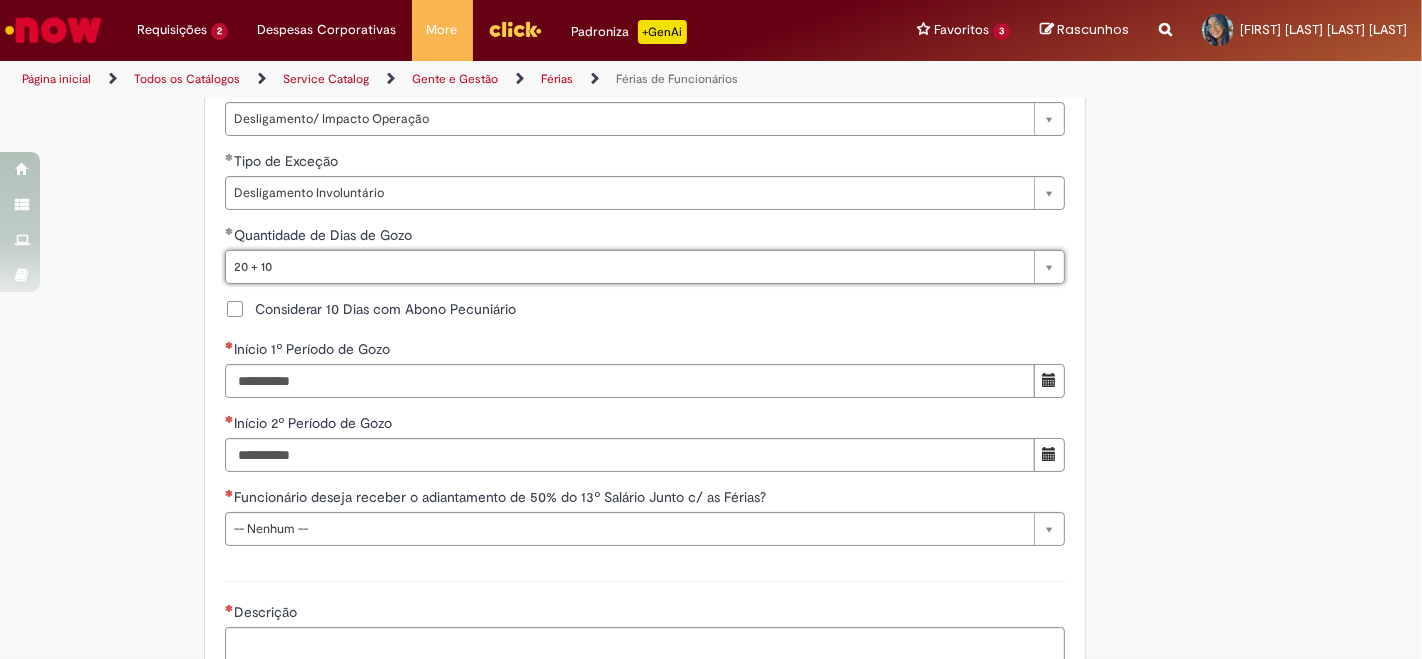 click on "Adicionar a Favoritos
Férias de Funcionários
Oferta destinada para esclarecimento de dúvidas e inclusões/exceções/cancelamentos de férias por exceções.
Utilize esta oferta:
Para ajustar, cancelar ou incluir férias com menos de 35 dias para o início;
Para fracionar suas férias em 03 períodos (se elegível);
Caso Click apresente alguma instabilidade no serviço de Férias que, mesmo após você abrir um  incidente  (e tiver evidência do número), não for corrigido por completo ou  em tempo de ajustar no próprio sistema;
> Para incluir, alterar ou cancelar Férias dentro do prazo de 35 dias de antecedência, é só acessar  Portal Click  > Você > Férias; > Para acessar a Diretriz de Férias, basta  clicar aqui
> Ficou com dúvidas sobre Férias via Termo? É só acessar a   FAQ – Fluxo de alteração de férias por exceção no Click Dúvidas Trabalhistas ." at bounding box center (711, -299) 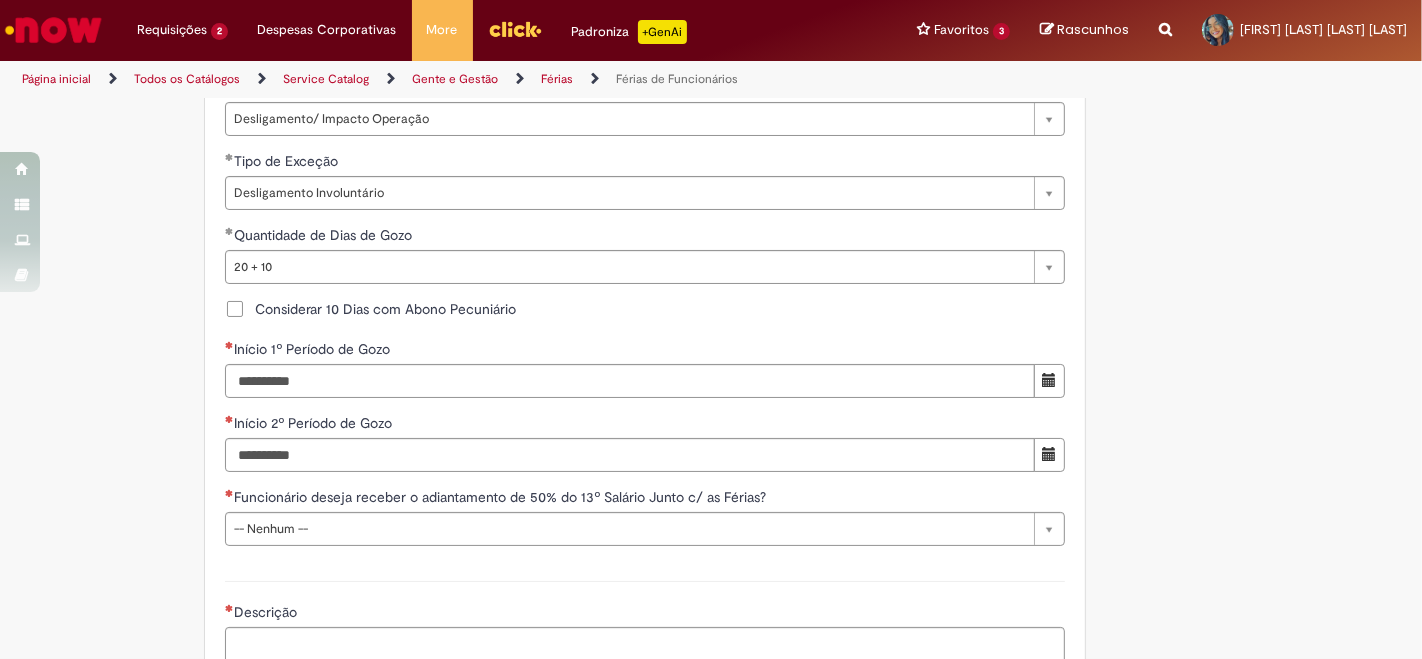 click on "Adicionar a Favoritos
Férias de Funcionários
Oferta destinada para esclarecimento de dúvidas e inclusões/exceções/cancelamentos de férias por exceções.
Utilize esta oferta:
Para ajustar, cancelar ou incluir férias com menos de 35 dias para o início;
Para fracionar suas férias em 03 períodos (se elegível);
Caso Click apresente alguma instabilidade no serviço de Férias que, mesmo após você abrir um  incidente  (e tiver evidência do número), não for corrigido por completo ou  em tempo de ajustar no próprio sistema;
> Para incluir, alterar ou cancelar Férias dentro do prazo de 35 dias de antecedência, é só acessar  Portal Click  > Você > Férias; > Para acessar a Diretriz de Férias, basta  clicar aqui
> Ficou com dúvidas sobre Férias via Termo? É só acessar a   FAQ – Fluxo de alteração de férias por exceção no Click Dúvidas Trabalhistas ." at bounding box center [711, -299] 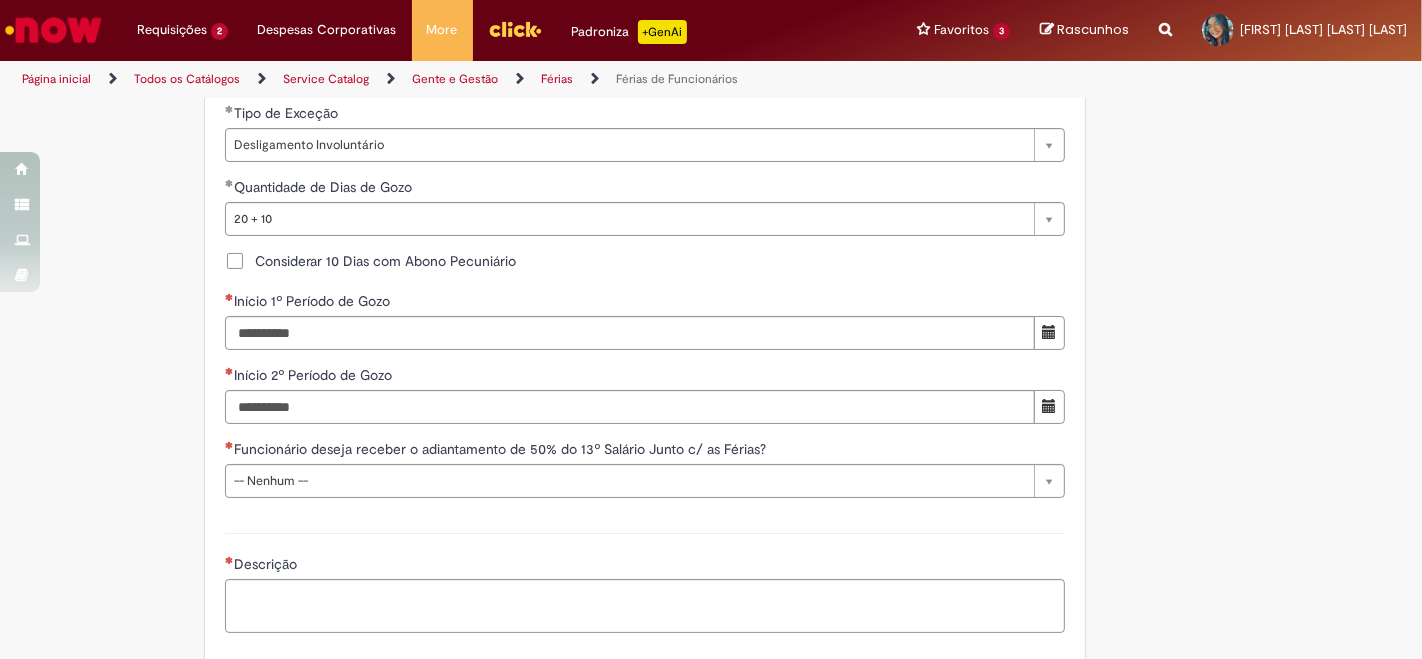 scroll, scrollTop: 1777, scrollLeft: 0, axis: vertical 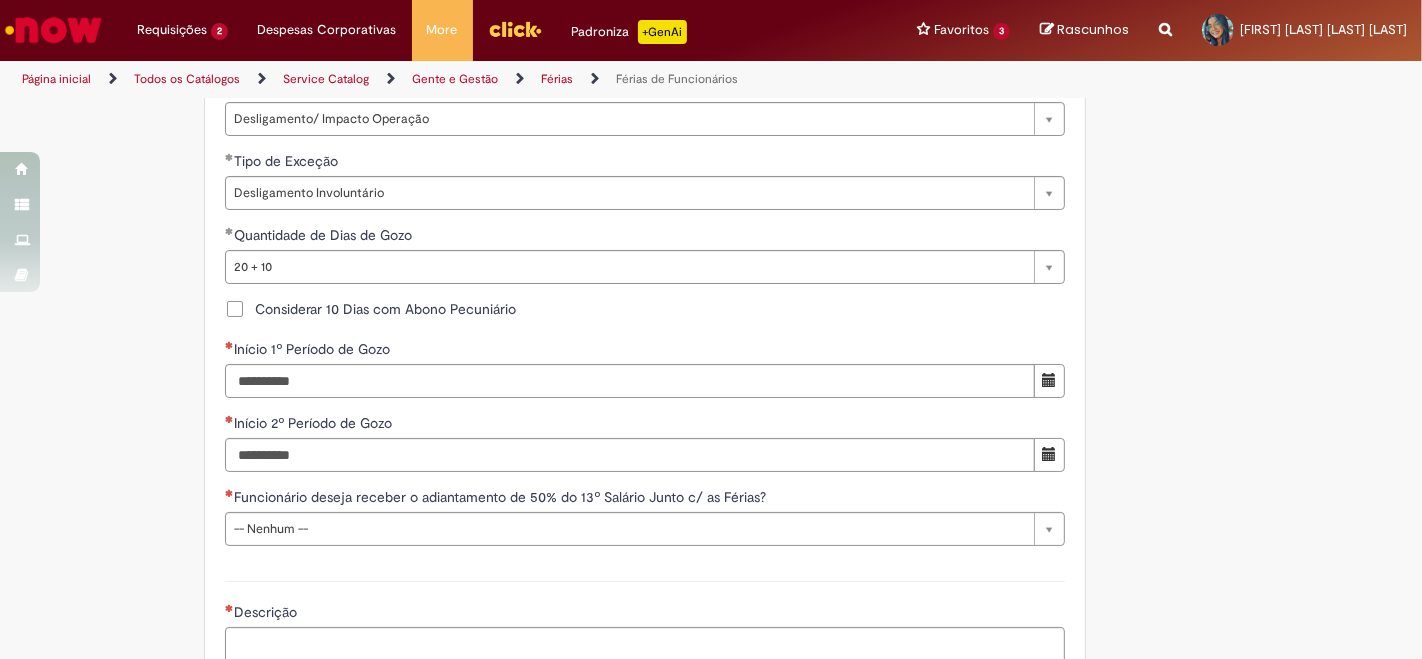 click on "Adicionar a Favoritos
Férias de Funcionários
Oferta destinada para esclarecimento de dúvidas e inclusões/exceções/cancelamentos de férias por exceções.
Utilize esta oferta:
Para ajustar, cancelar ou incluir férias com menos de 35 dias para o início;
Para fracionar suas férias em 03 períodos (se elegível);
Caso Click apresente alguma instabilidade no serviço de Férias que, mesmo após você abrir um  incidente  (e tiver evidência do número), não for corrigido por completo ou  em tempo de ajustar no próprio sistema;
> Para incluir, alterar ou cancelar Férias dentro do prazo de 35 dias de antecedência, é só acessar  Portal Click  > Você > Férias; > Para acessar a Diretriz de Férias, basta  clicar aqui
> Ficou com dúvidas sobre Férias via Termo? É só acessar a   FAQ – Fluxo de alteração de férias por exceção no Click Dúvidas Trabalhistas ." at bounding box center (711, -299) 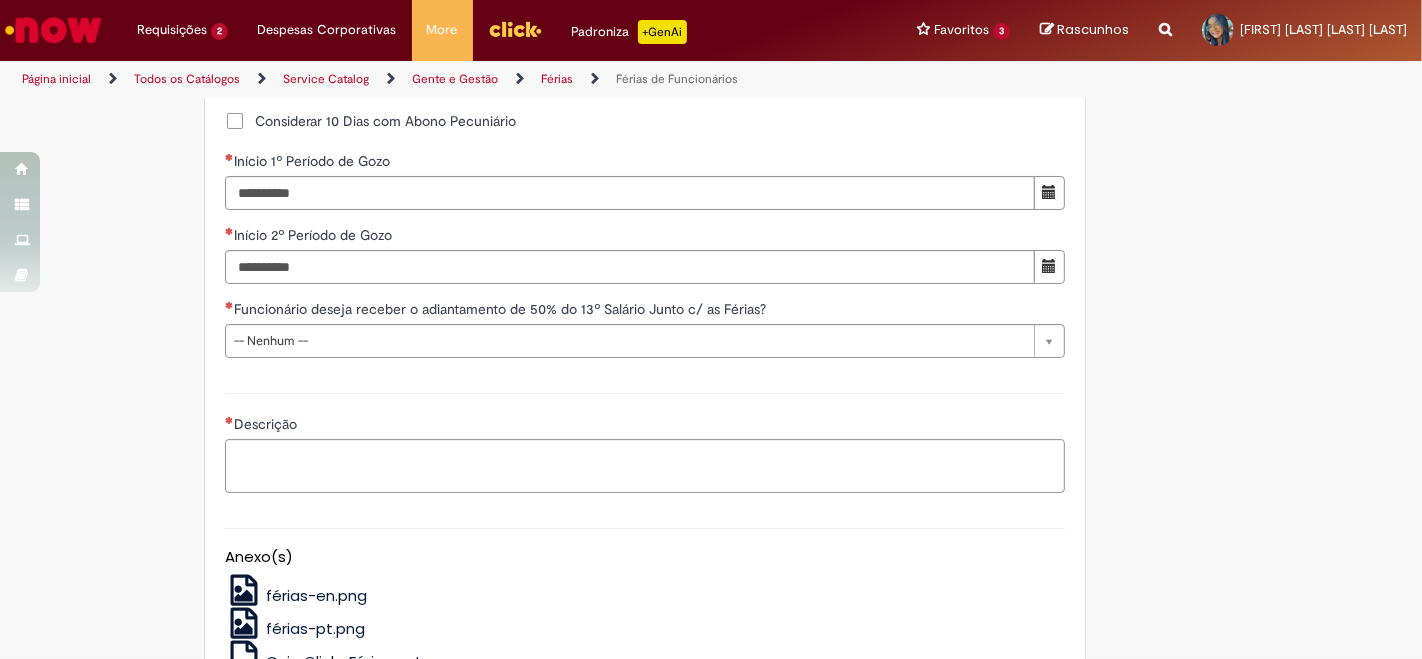 scroll, scrollTop: 2000, scrollLeft: 0, axis: vertical 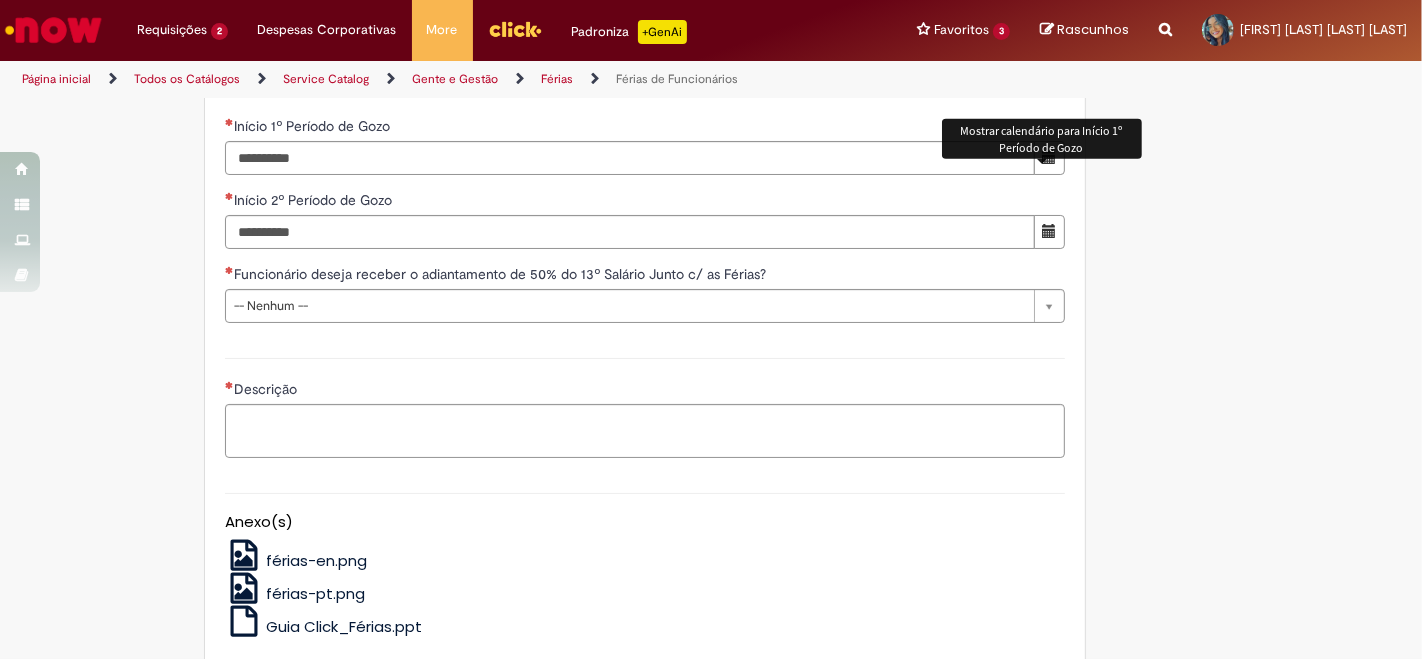 click at bounding box center [1049, 157] 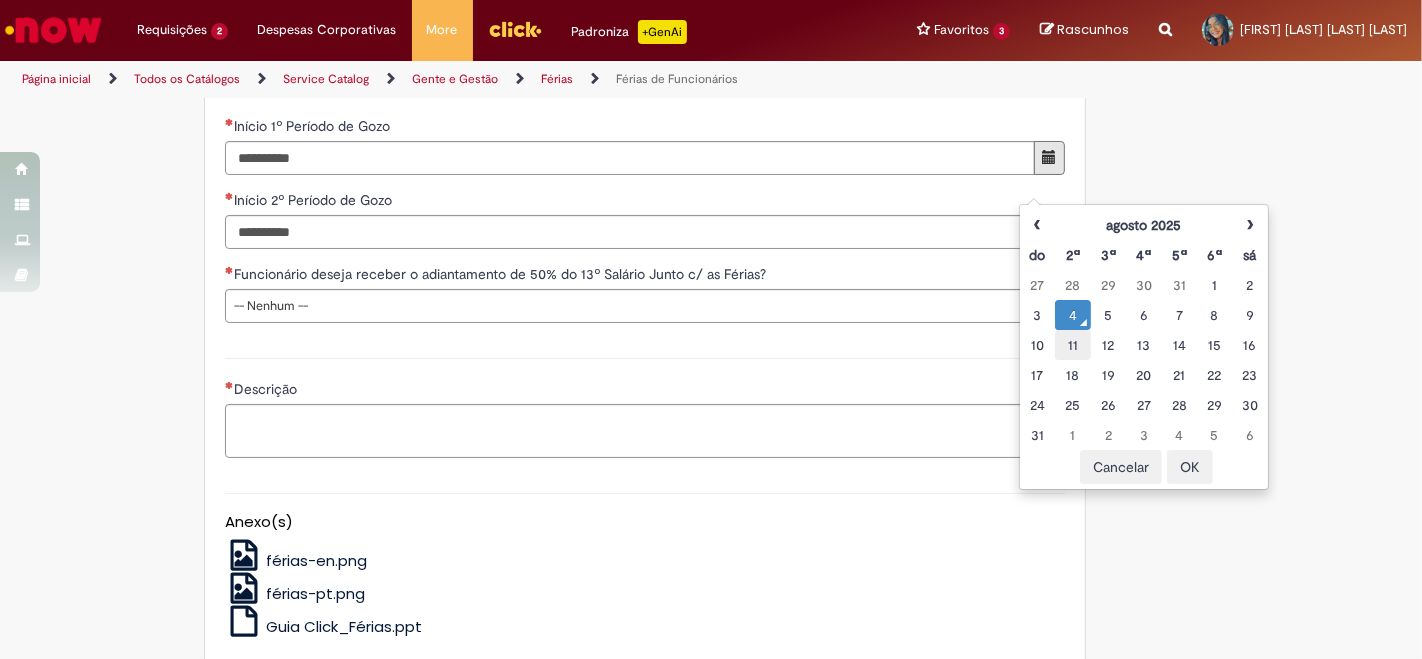 click on "11" at bounding box center (1072, 345) 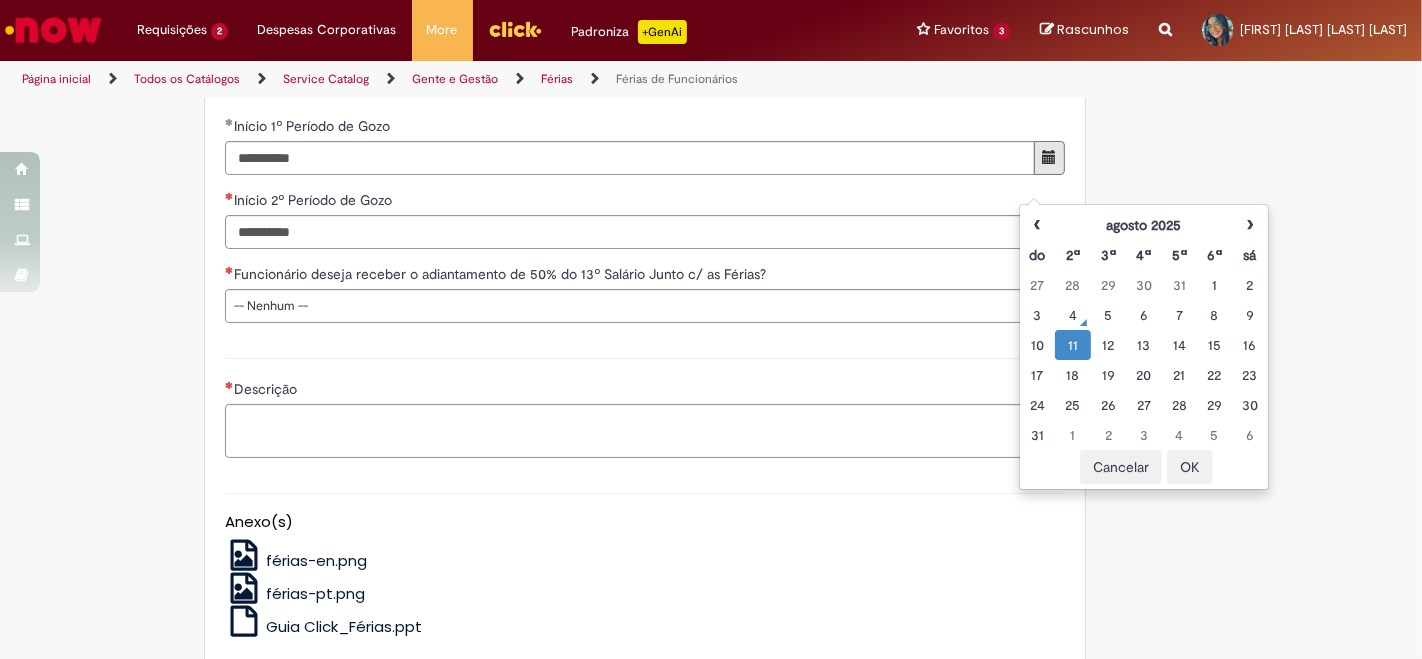 click on "Adicionar a Favoritos
Férias de Funcionários
Oferta destinada para esclarecimento de dúvidas e inclusões/exceções/cancelamentos de férias por exceções.
Utilize esta oferta:
Para ajustar, cancelar ou incluir férias com menos de 35 dias para o início;
Para fracionar suas férias em 03 períodos (se elegível);
Caso Click apresente alguma instabilidade no serviço de Férias que, mesmo após você abrir um  incidente  (e tiver evidência do número), não for corrigido por completo ou  em tempo de ajustar no próprio sistema;
> Para incluir, alterar ou cancelar Férias dentro do prazo de 35 dias de antecedência, é só acessar  Portal Click  > Você > Férias; > Para acessar a Diretriz de Férias, basta  clicar aqui
> Ficou com dúvidas sobre Férias via Termo? É só acessar a   FAQ – Fluxo de alteração de férias por exceção no Click Dúvidas Trabalhistas ." at bounding box center (711, -522) 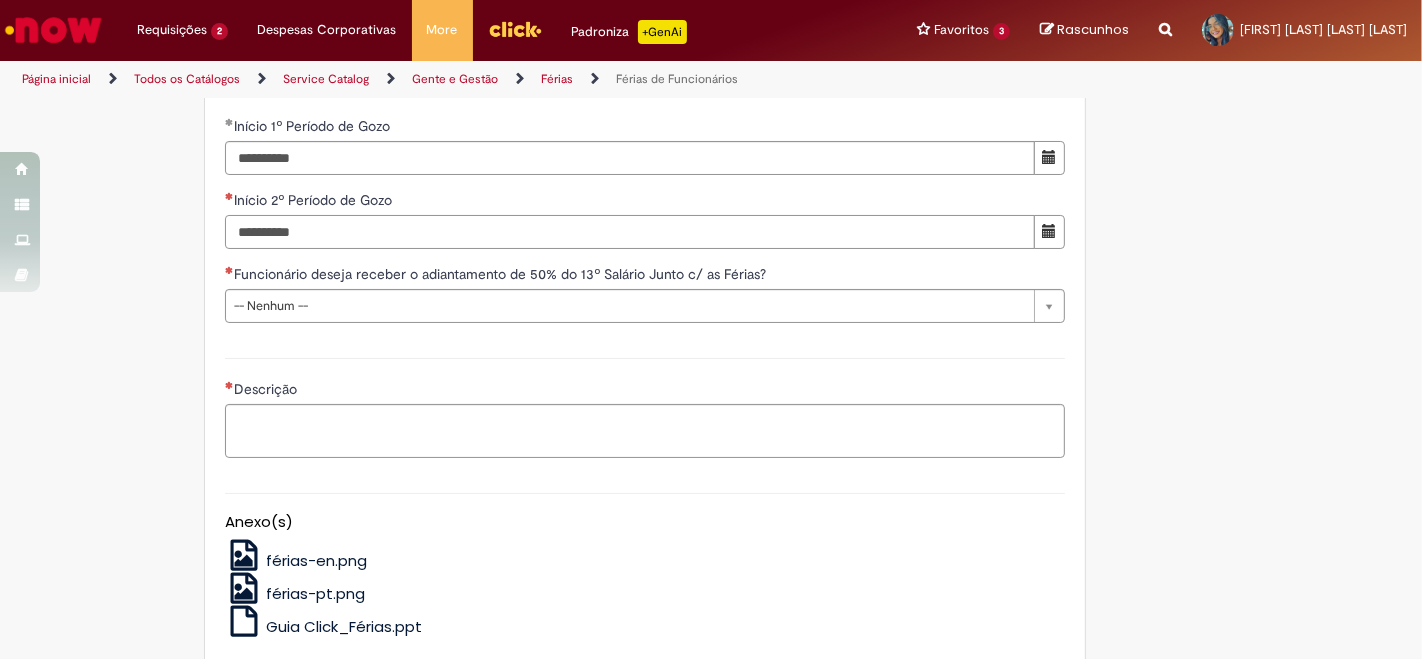 click on "Início 2º Período de Gozo" at bounding box center (630, 232) 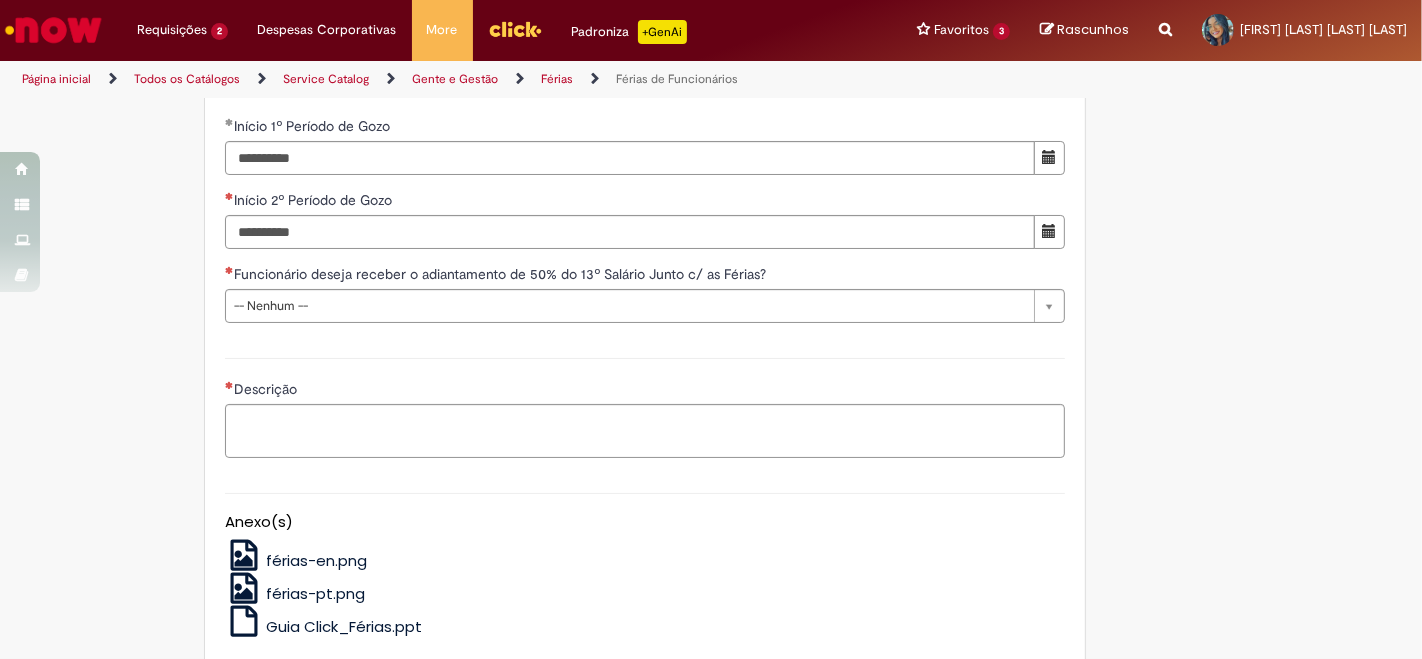 click at bounding box center [1049, 231] 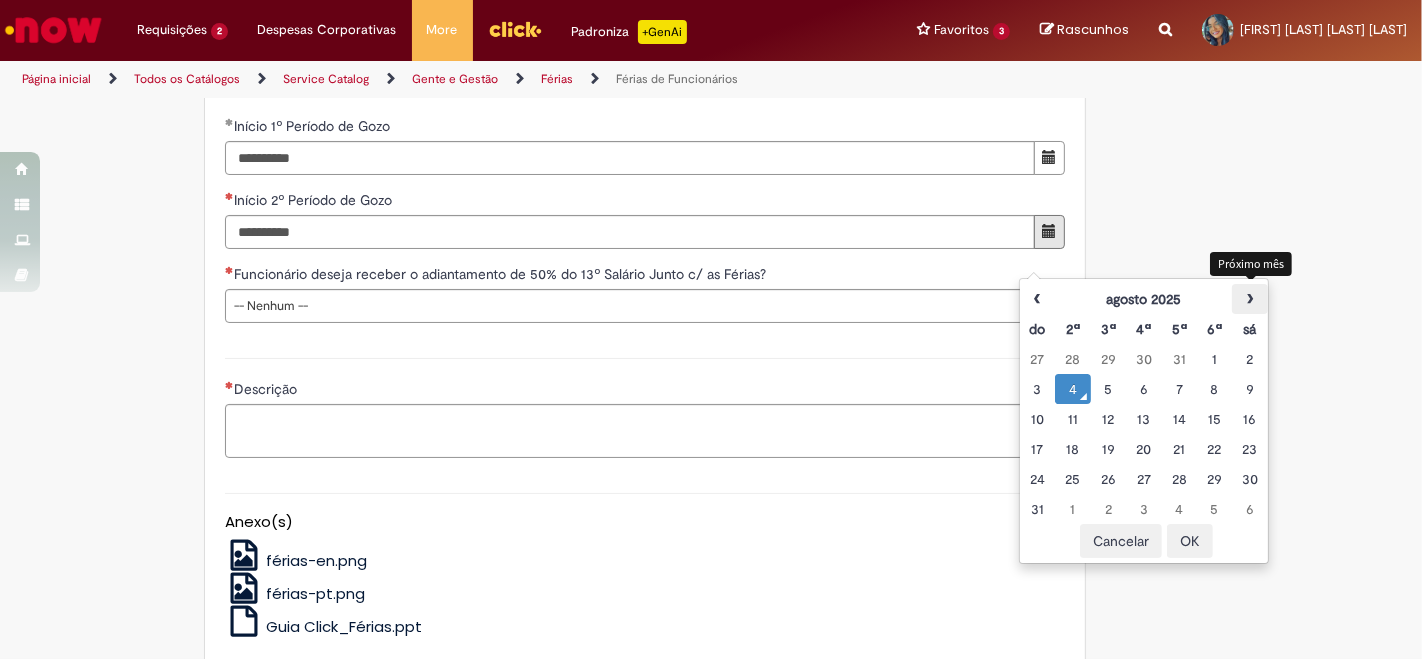 click on "›" at bounding box center [1249, 299] 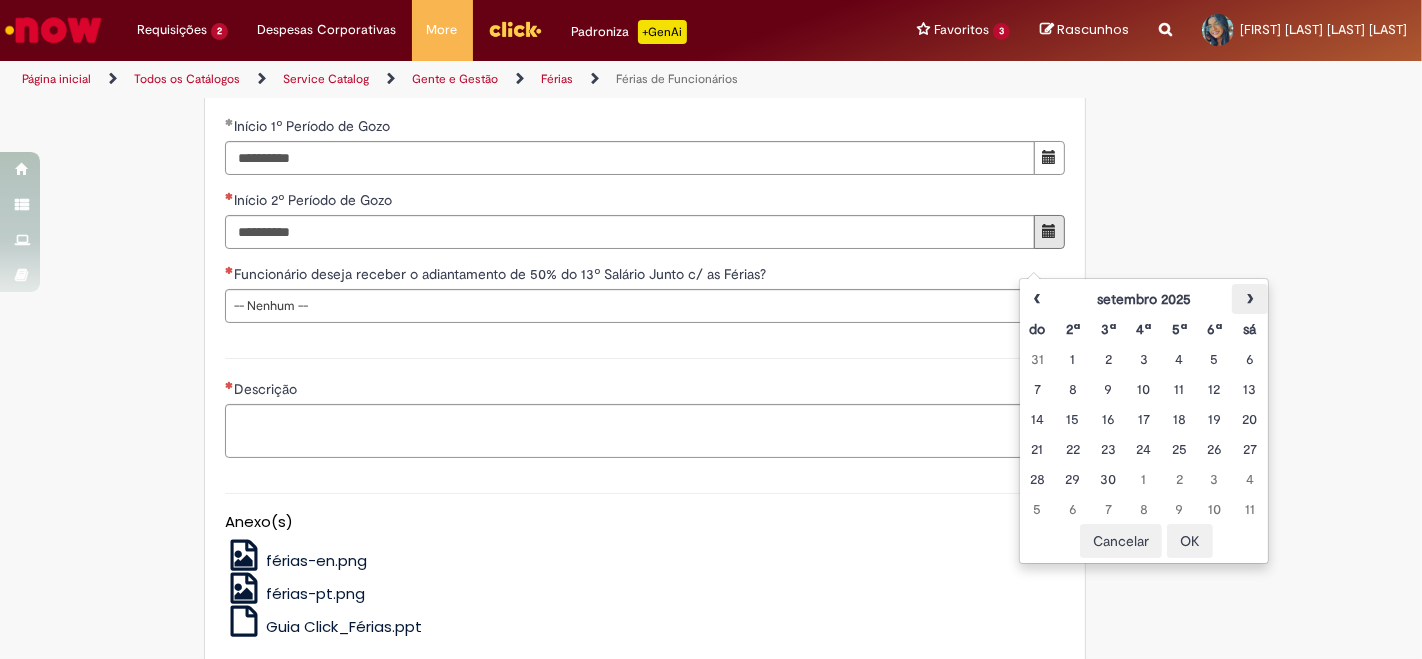 click on "›" at bounding box center (1249, 299) 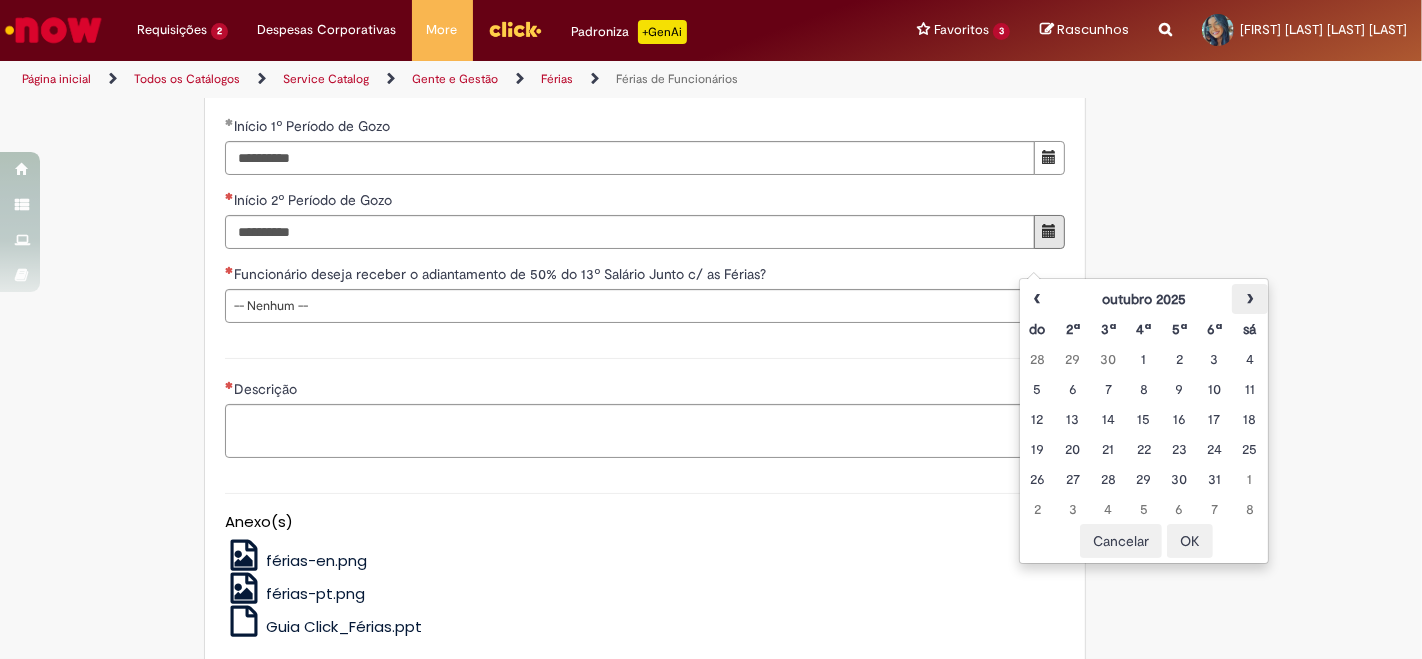 click on "›" at bounding box center [1249, 299] 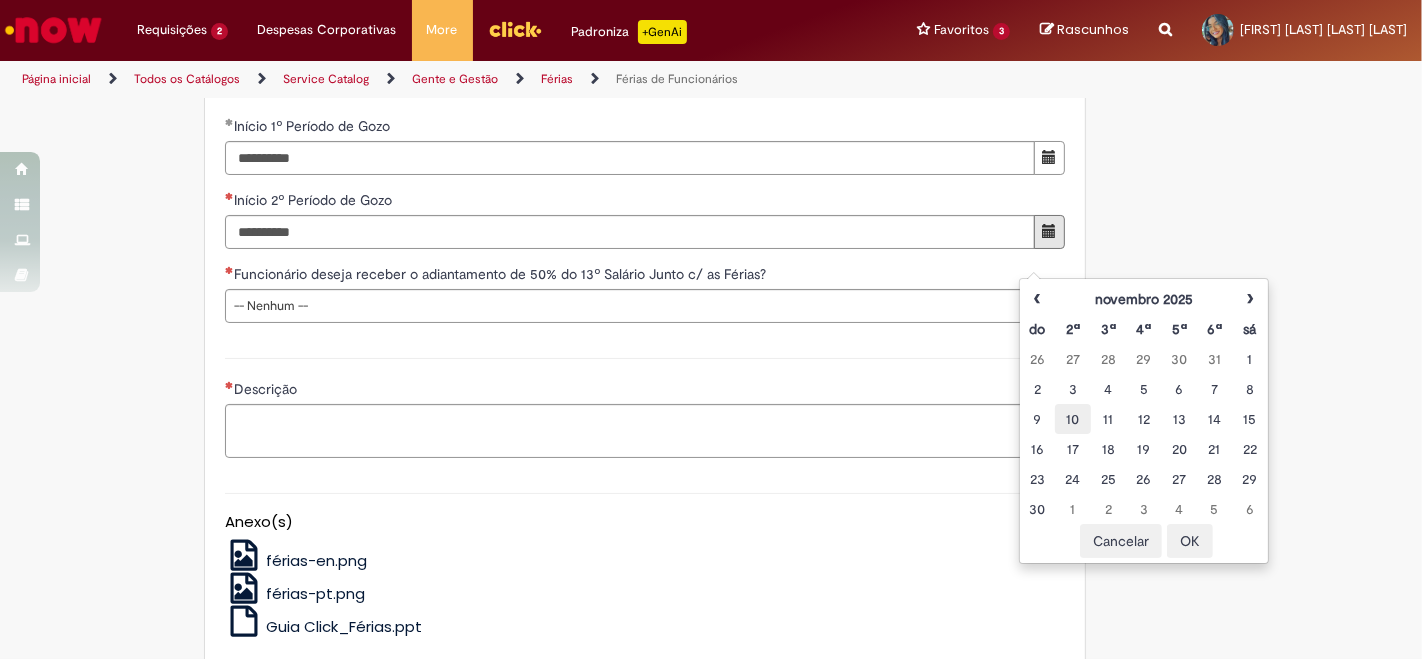 click on "10" at bounding box center [1072, 419] 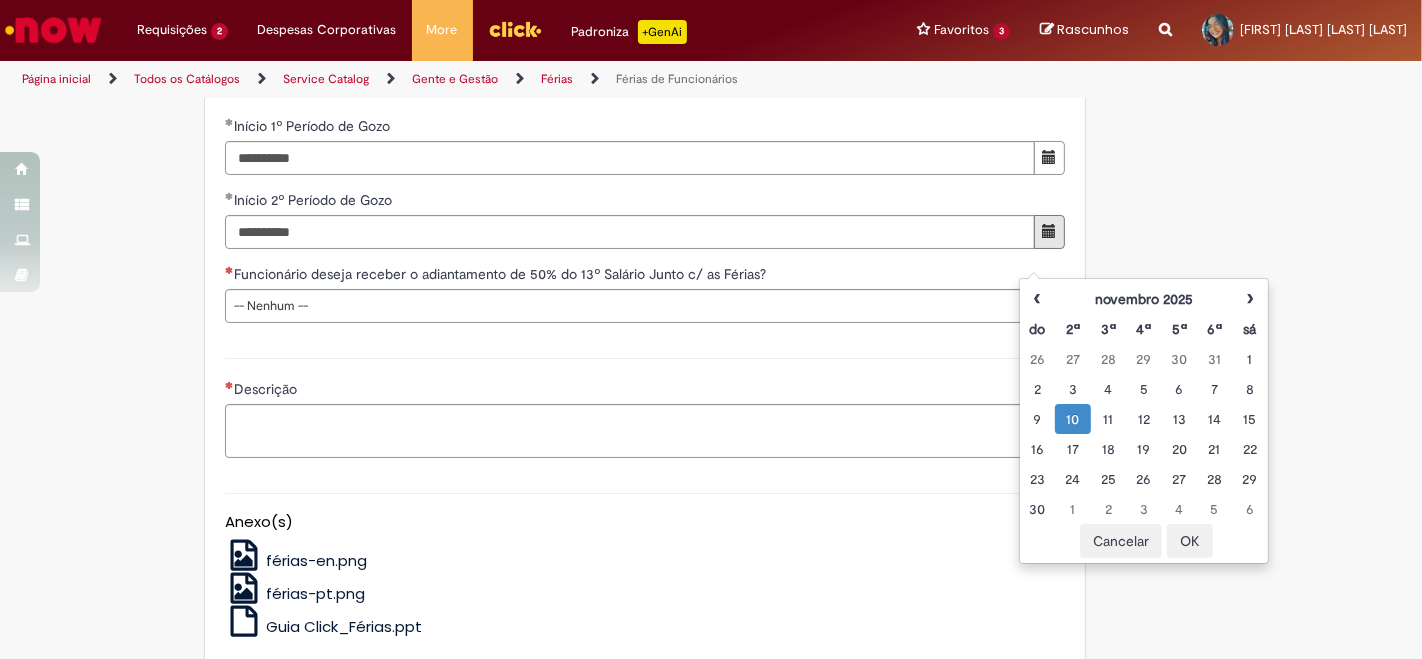 click on "Adicionar a Favoritos
Férias de Funcionários
Oferta destinada para esclarecimento de dúvidas e inclusões/exceções/cancelamentos de férias por exceções.
Utilize esta oferta:
Para ajustar, cancelar ou incluir férias com menos de 35 dias para o início;
Para fracionar suas férias em 03 períodos (se elegível);
Caso Click apresente alguma instabilidade no serviço de Férias que, mesmo após você abrir um  incidente  (e tiver evidência do número), não for corrigido por completo ou  em tempo de ajustar no próprio sistema;
> Para incluir, alterar ou cancelar Férias dentro do prazo de 35 dias de antecedência, é só acessar  Portal Click  > Você > Férias; > Para acessar a Diretriz de Férias, basta  clicar aqui
> Ficou com dúvidas sobre Férias via Termo? É só acessar a   FAQ – Fluxo de alteração de férias por exceção no Click Dúvidas Trabalhistas ." at bounding box center [711, -522] 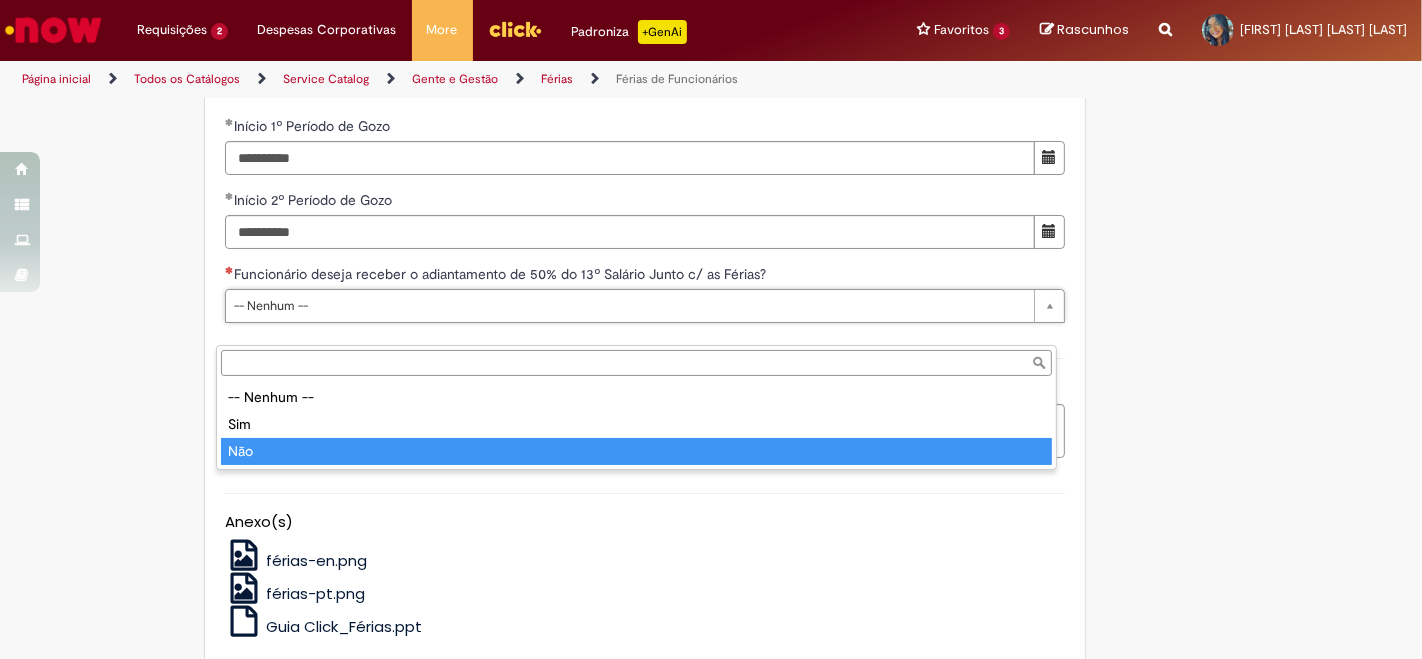 type on "***" 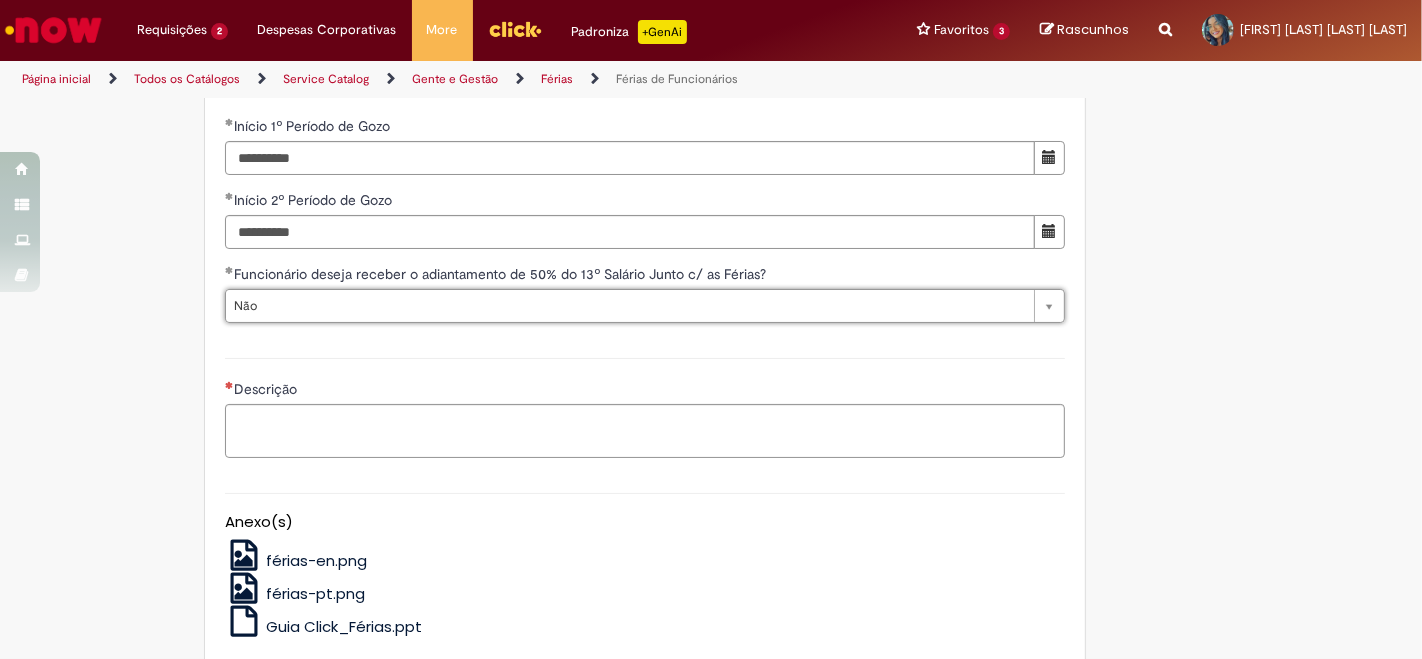 click on "Adicionar a Favoritos
Férias de Funcionários
Oferta destinada para esclarecimento de dúvidas e inclusões/exceções/cancelamentos de férias por exceções.
Utilize esta oferta:
Para ajustar, cancelar ou incluir férias com menos de 35 dias para o início;
Para fracionar suas férias em 03 períodos (se elegível);
Caso Click apresente alguma instabilidade no serviço de Férias que, mesmo após você abrir um  incidente  (e tiver evidência do número), não for corrigido por completo ou  em tempo de ajustar no próprio sistema;
> Para incluir, alterar ou cancelar Férias dentro do prazo de 35 dias de antecedência, é só acessar  Portal Click  > Você > Férias; > Para acessar a Diretriz de Férias, basta  clicar aqui
> Ficou com dúvidas sobre Férias via Termo? É só acessar a   FAQ – Fluxo de alteração de férias por exceção no Click Dúvidas Trabalhistas ." at bounding box center [711, -522] 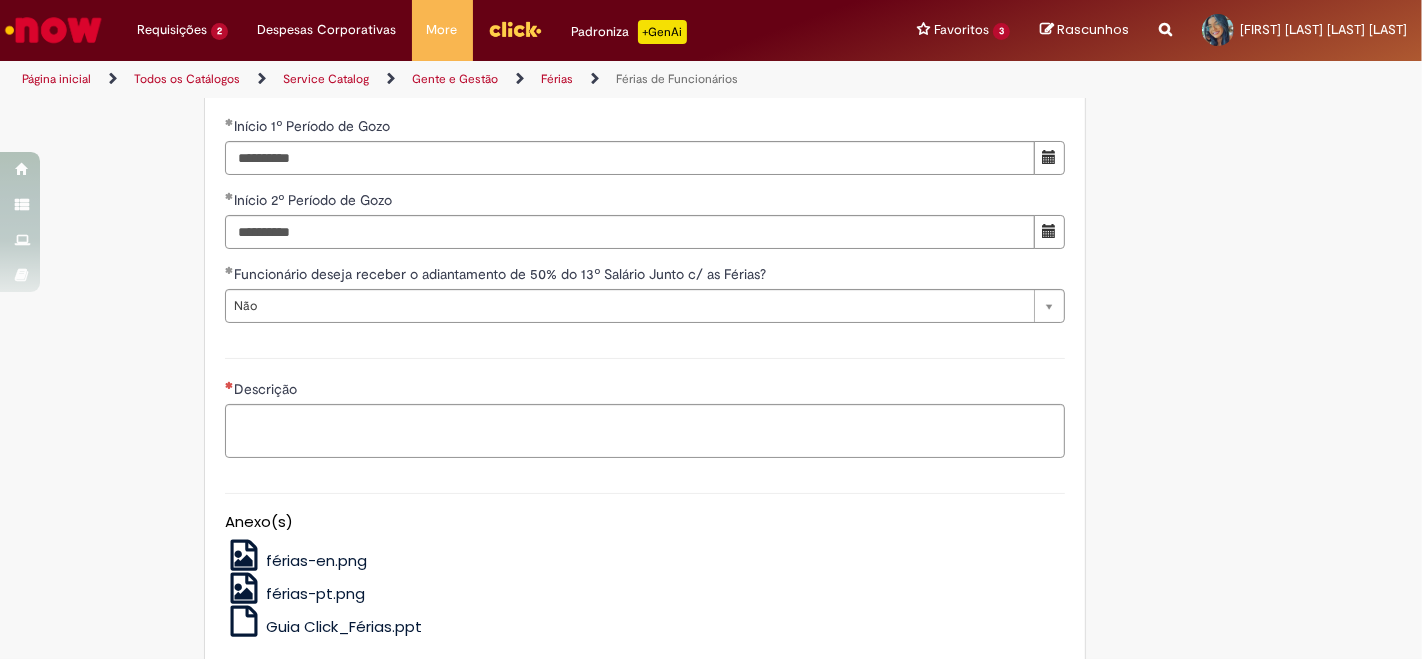 click on "Adicionar a Favoritos
Férias de Funcionários
Oferta destinada para esclarecimento de dúvidas e inclusões/exceções/cancelamentos de férias por exceções.
Utilize esta oferta:
Para ajustar, cancelar ou incluir férias com menos de 35 dias para o início;
Para fracionar suas férias em 03 períodos (se elegível);
Caso Click apresente alguma instabilidade no serviço de Férias que, mesmo após você abrir um  incidente  (e tiver evidência do número), não for corrigido por completo ou  em tempo de ajustar no próprio sistema;
> Para incluir, alterar ou cancelar Férias dentro do prazo de 35 dias de antecedência, é só acessar  Portal Click  > Você > Férias; > Para acessar a Diretriz de Férias, basta  clicar aqui
> Ficou com dúvidas sobre Férias via Termo? É só acessar a   FAQ – Fluxo de alteração de férias por exceção no Click Dúvidas Trabalhistas ." at bounding box center [711, -522] 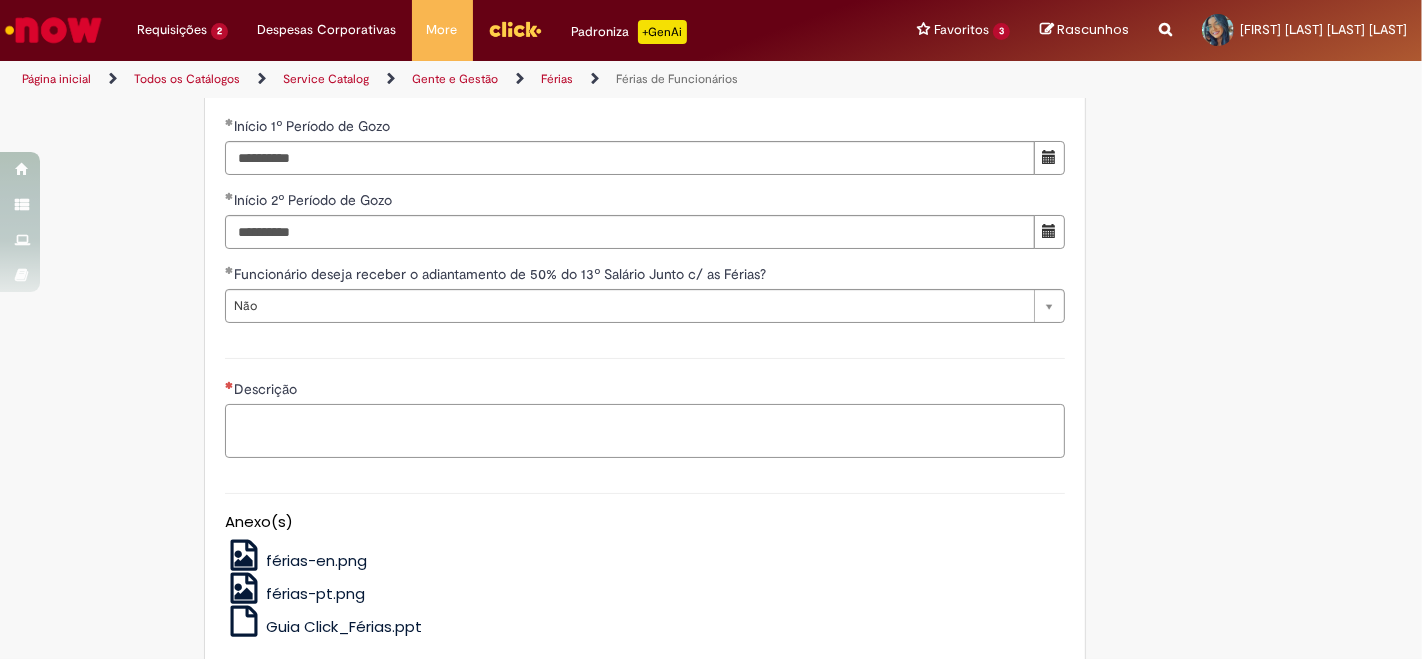 click on "Descrição" at bounding box center [645, 430] 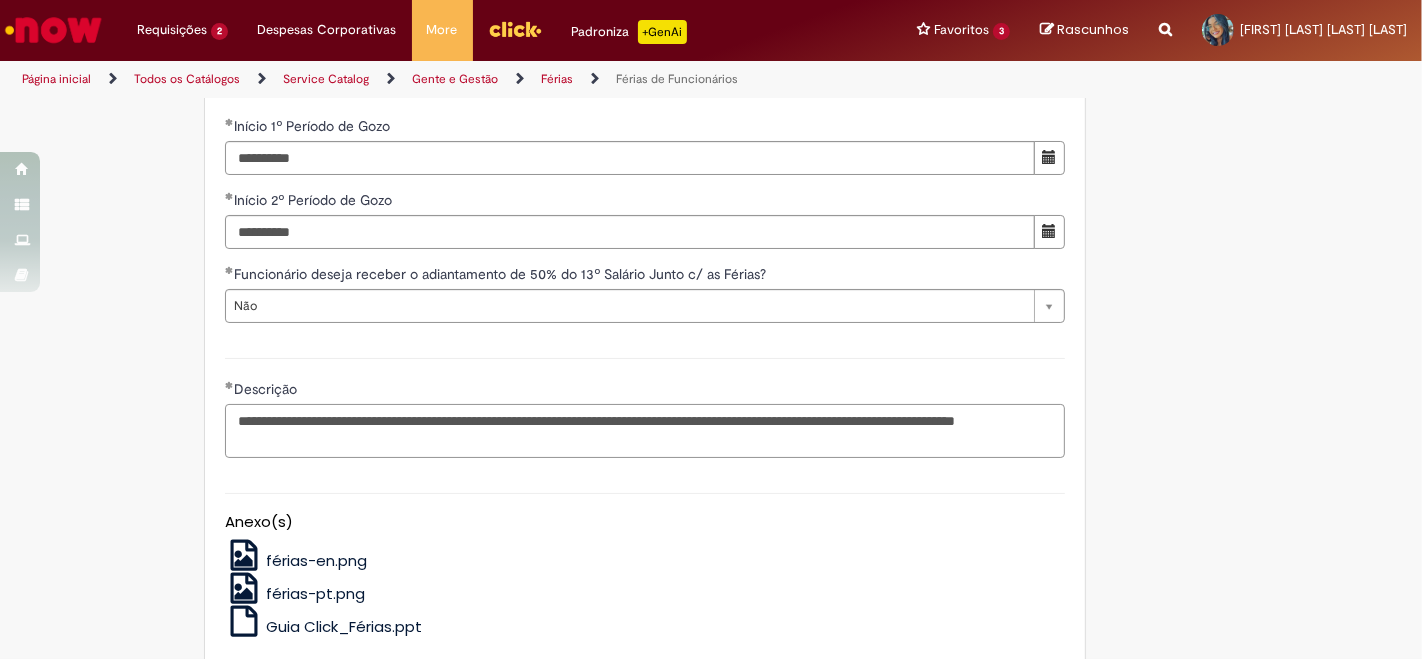 type on "**********" 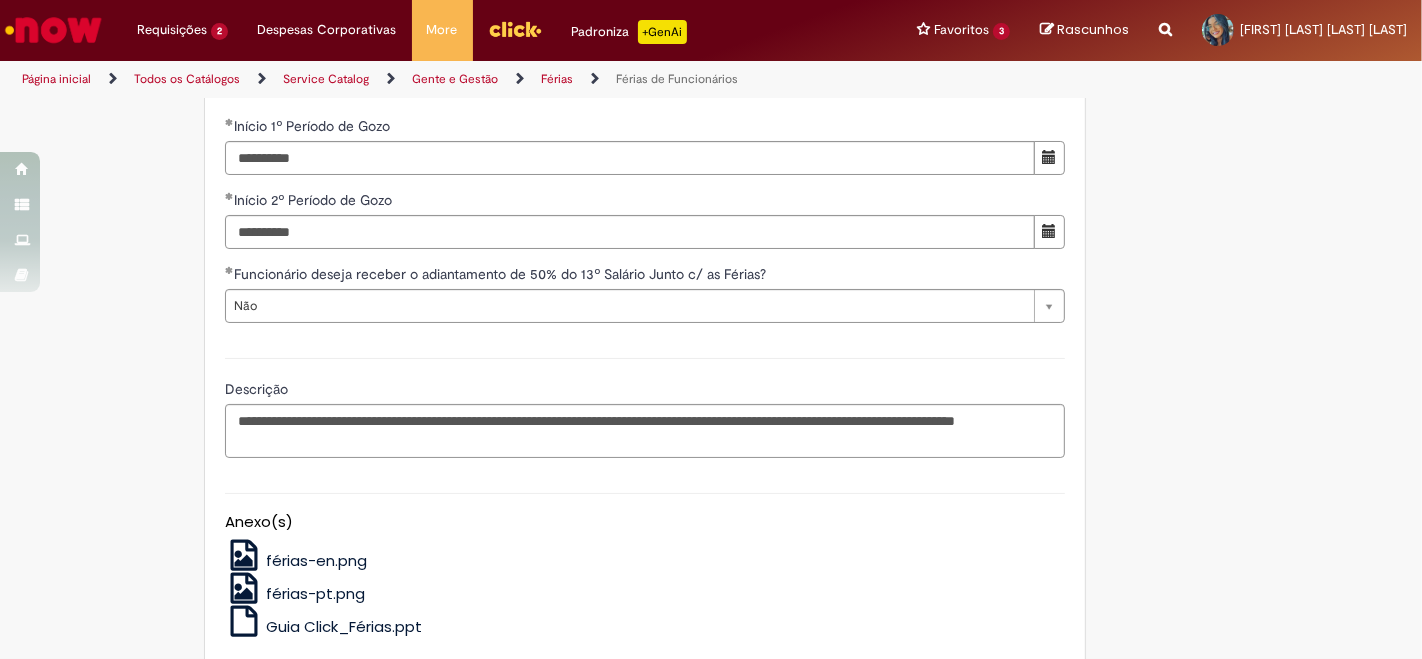 drag, startPoint x: 1340, startPoint y: 344, endPoint x: 1134, endPoint y: 343, distance: 206.00243 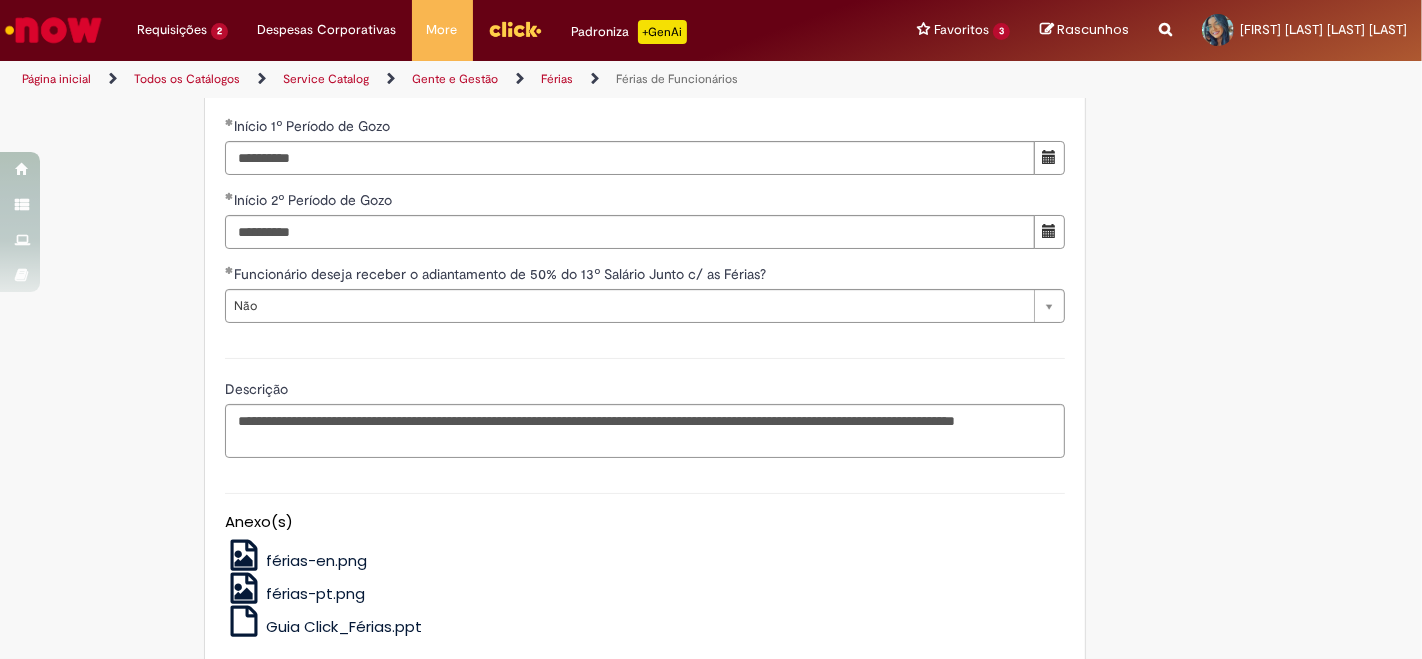drag, startPoint x: 1130, startPoint y: 222, endPoint x: 831, endPoint y: 13, distance: 364.80405 